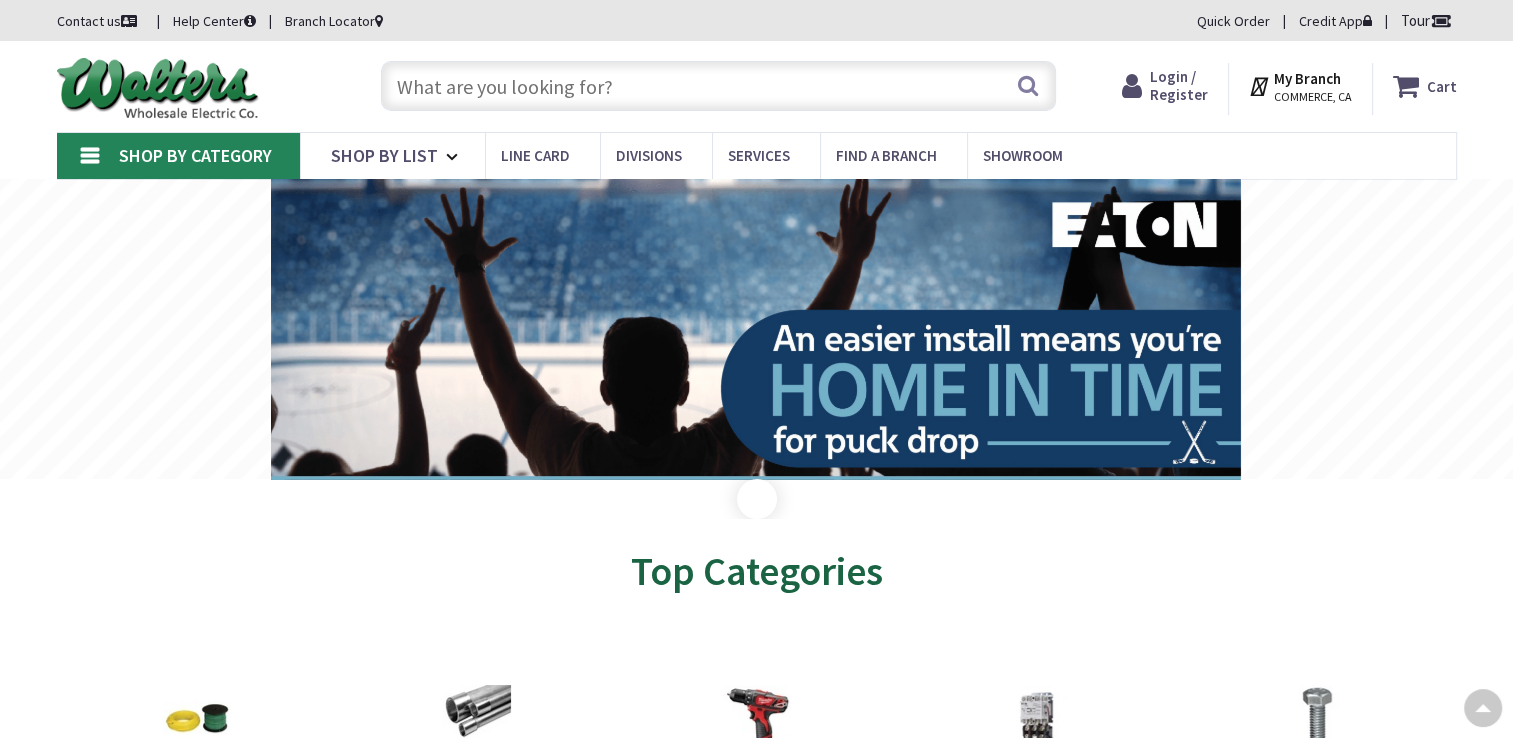 scroll, scrollTop: 400, scrollLeft: 0, axis: vertical 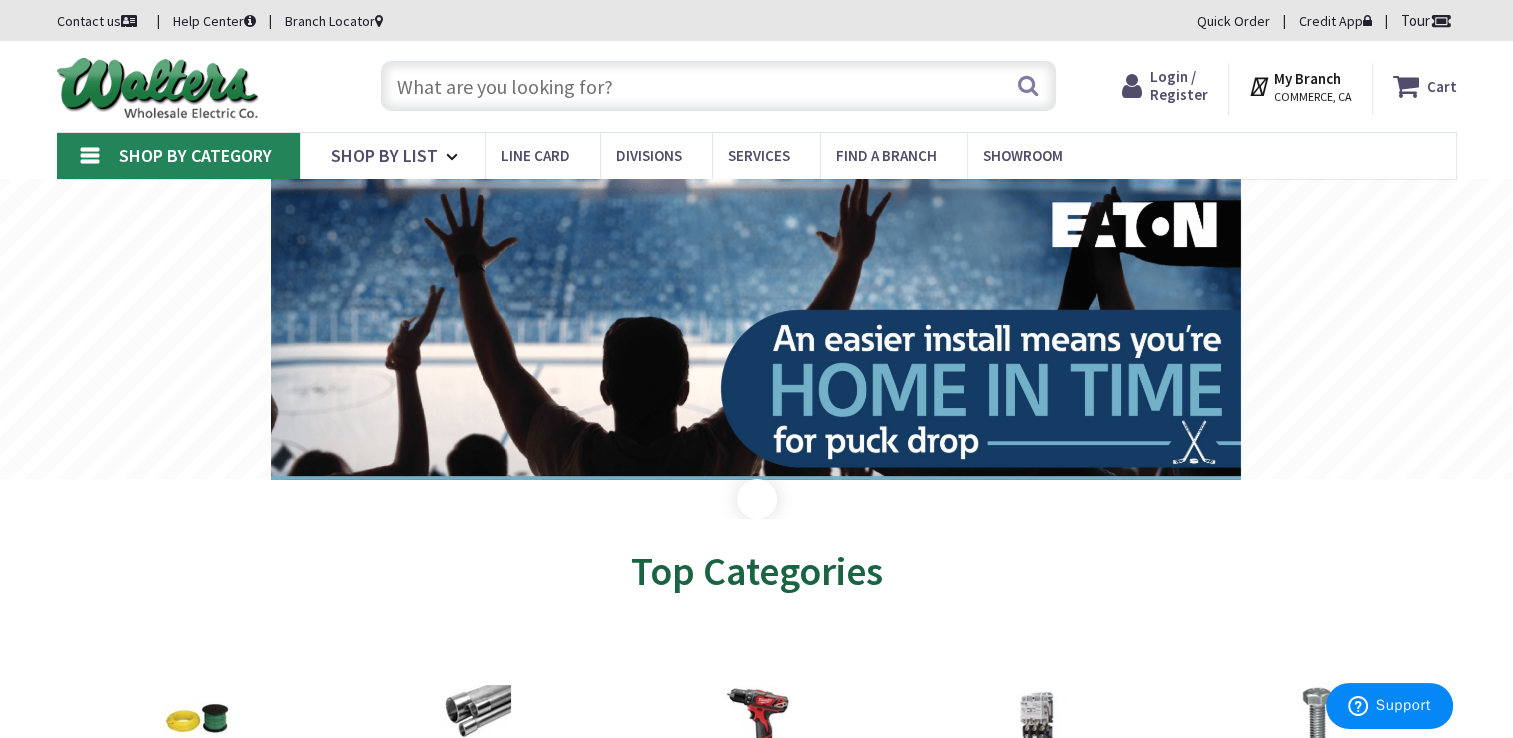 click at bounding box center [718, 86] 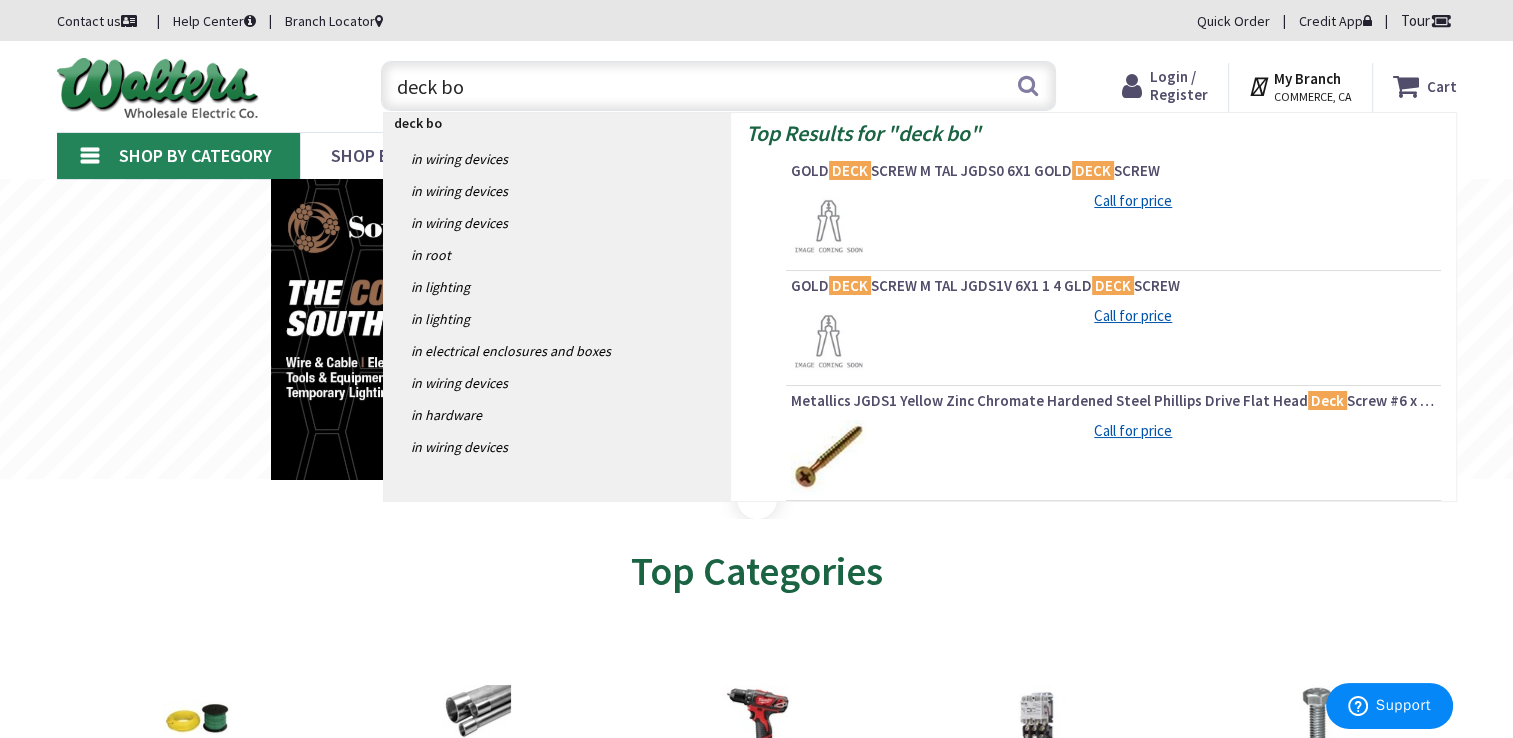 type on "deck box" 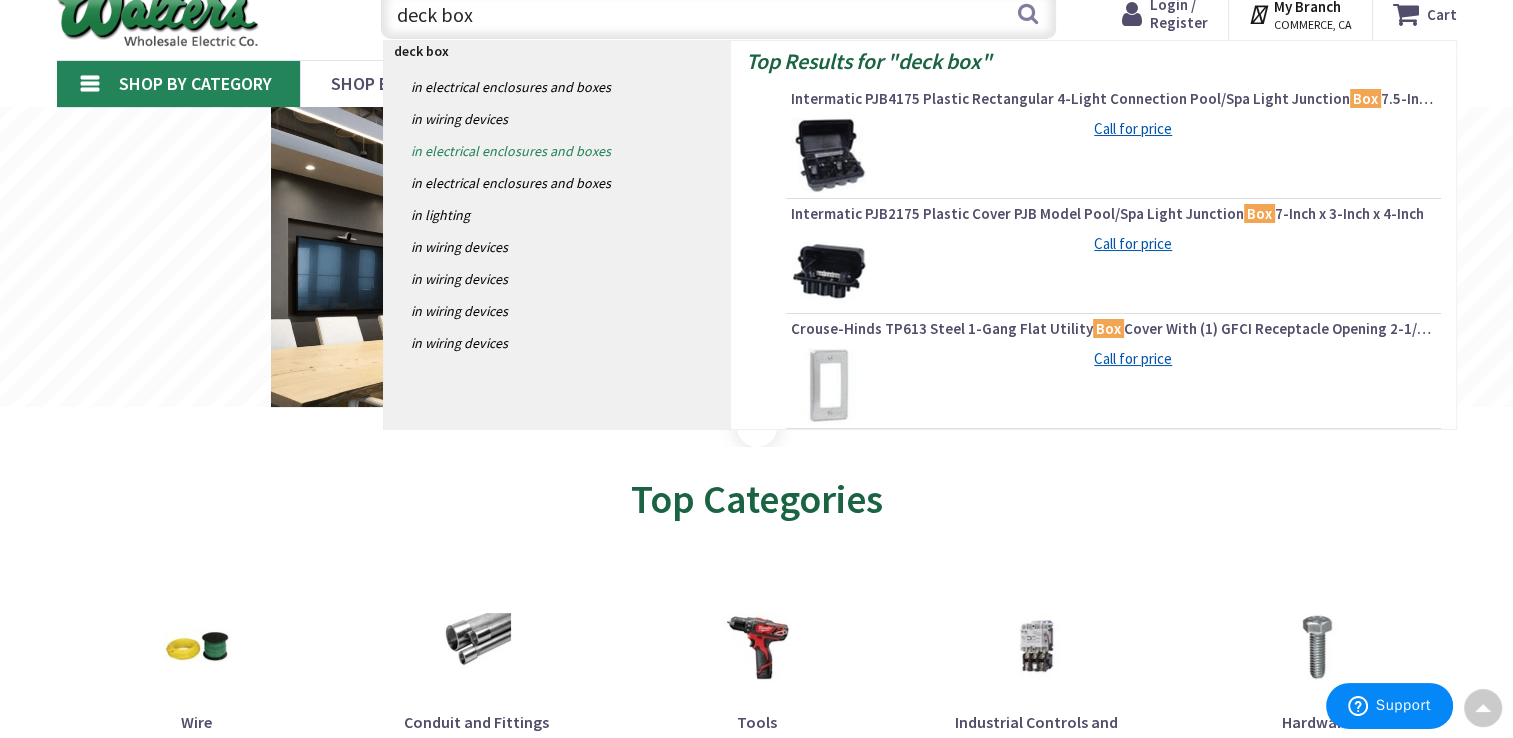 scroll, scrollTop: 0, scrollLeft: 0, axis: both 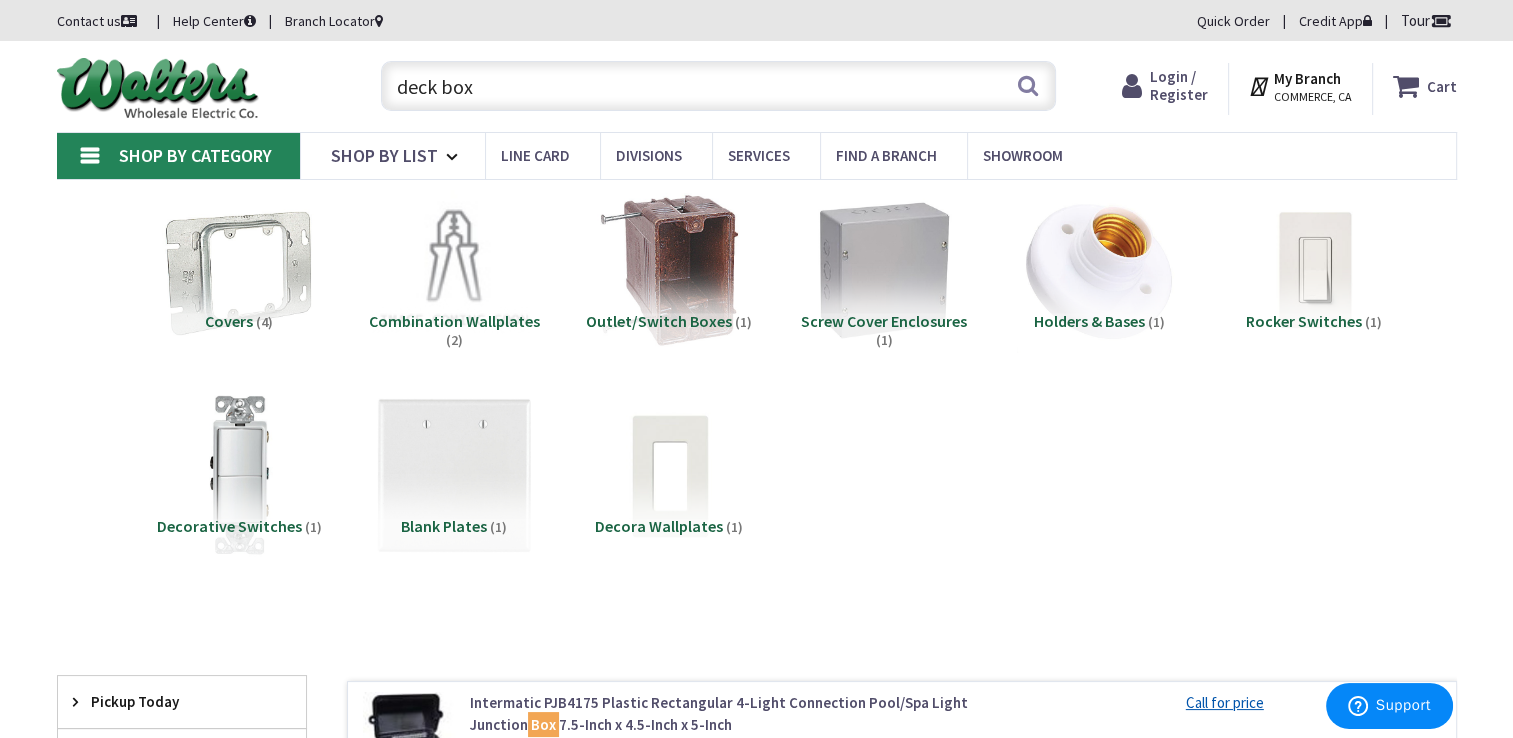 drag, startPoint x: 436, startPoint y: 85, endPoint x: 382, endPoint y: 79, distance: 54.33231 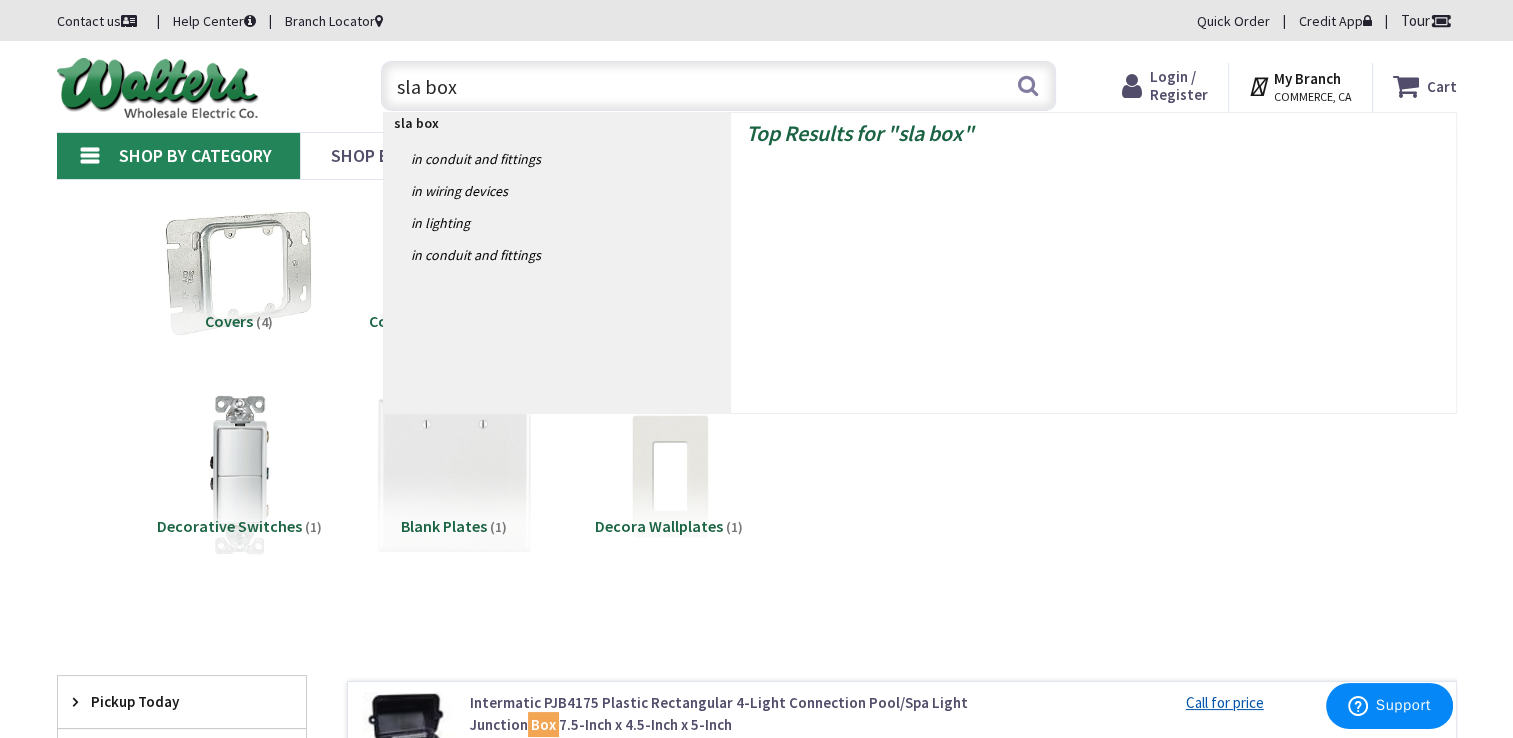 type on "slab box" 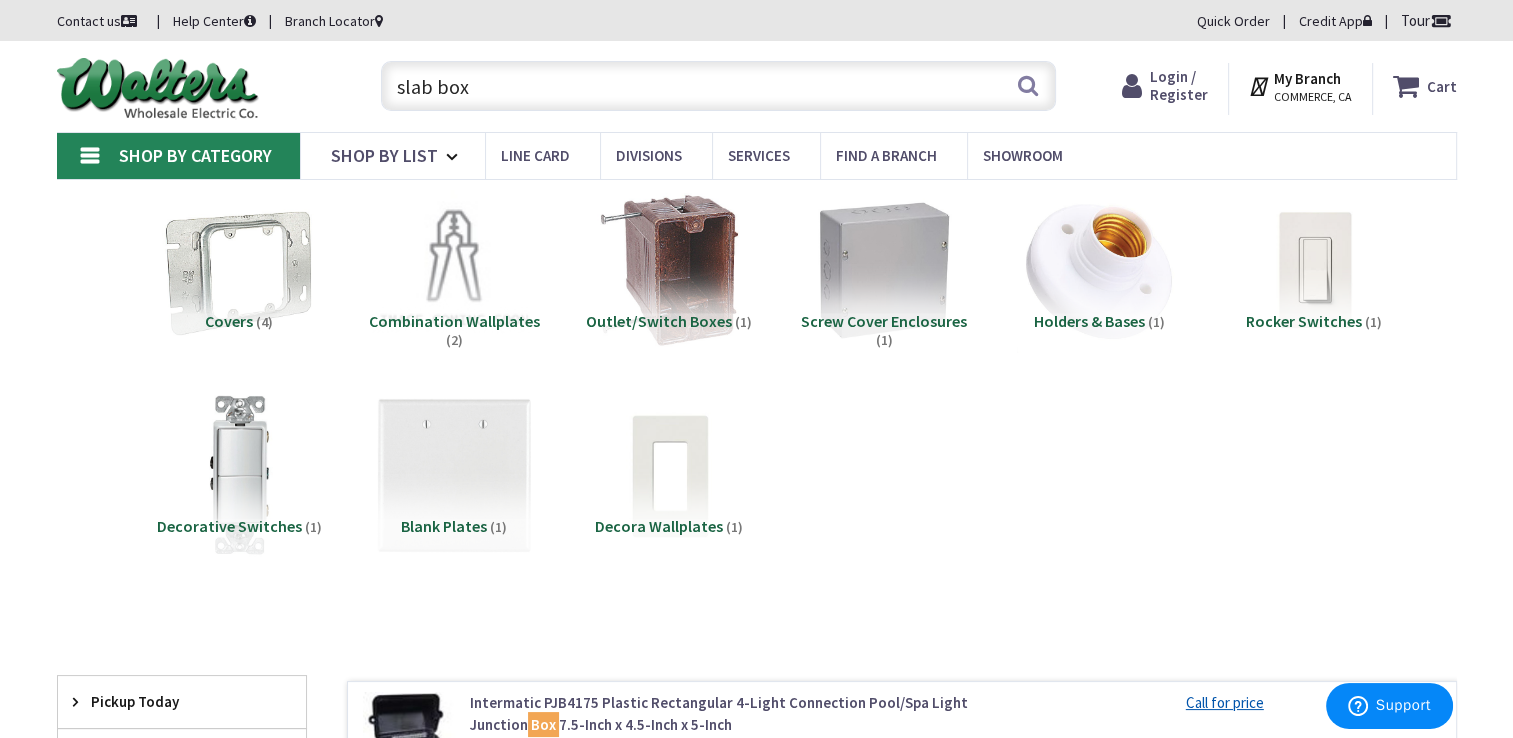 click on "slab box" at bounding box center (718, 86) 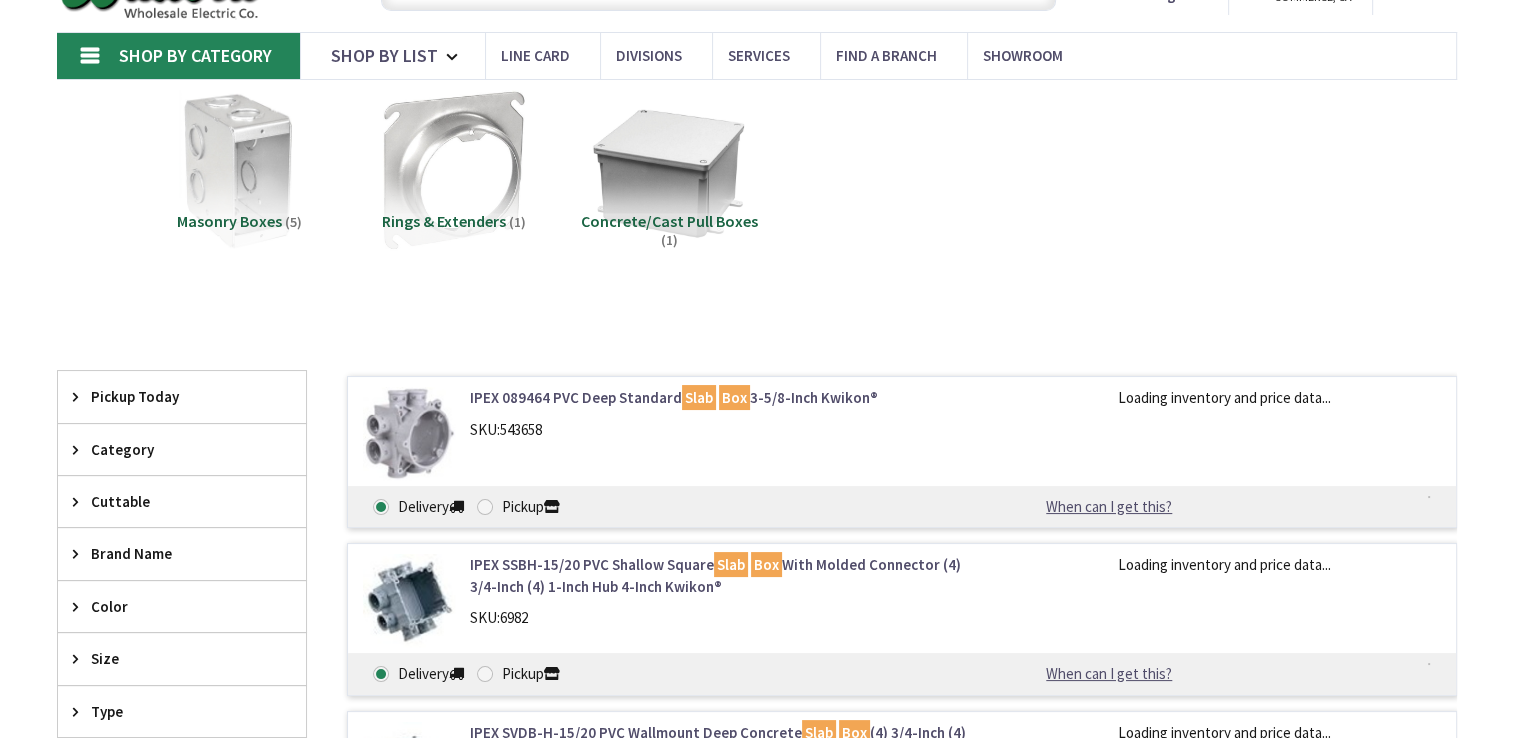 scroll, scrollTop: 100, scrollLeft: 0, axis: vertical 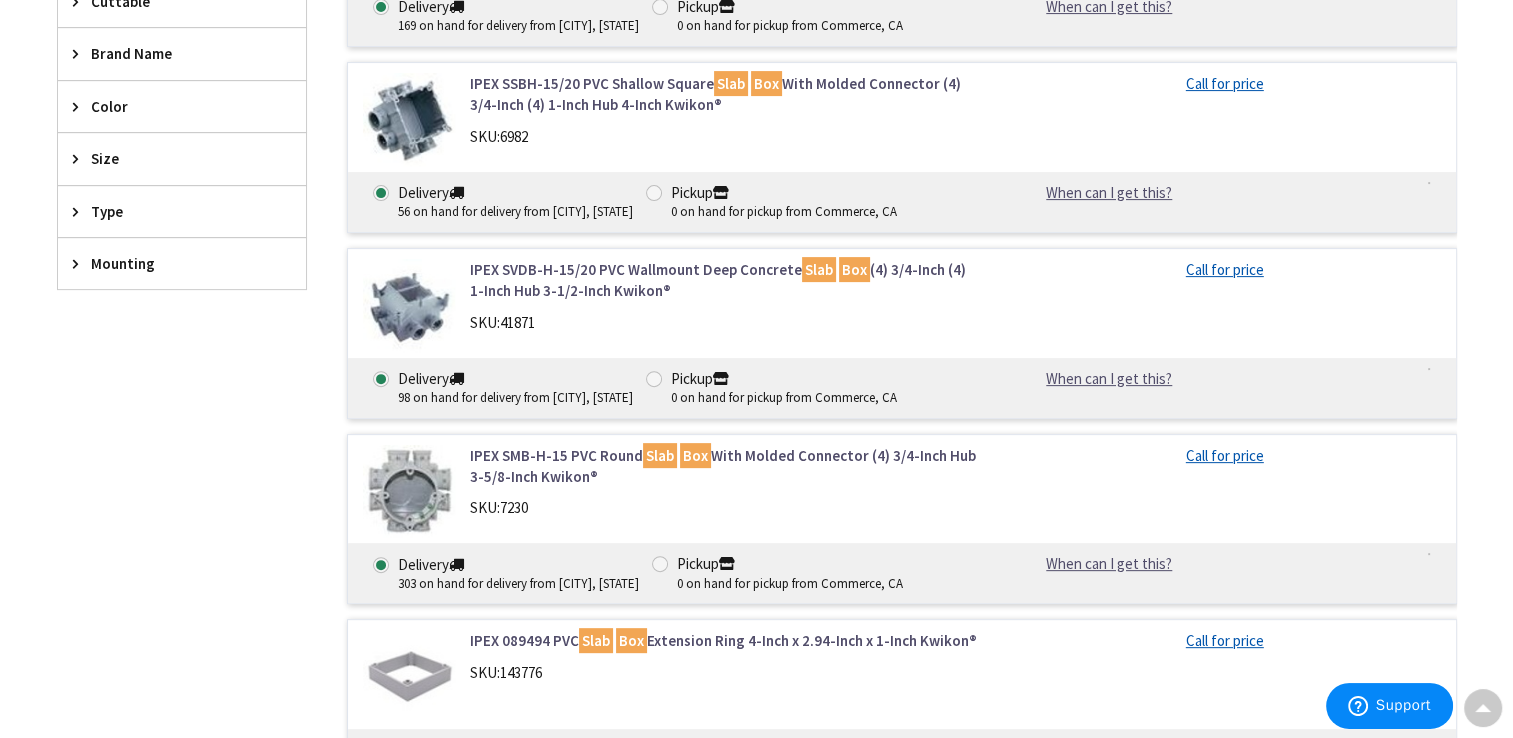 click on "IPEX SMB-H-15 PVC Round  Slab   Box  With Molded Connector (4) 3/4-Inch Hub 3-5/8-Inch Kwikon®" at bounding box center (724, 466) 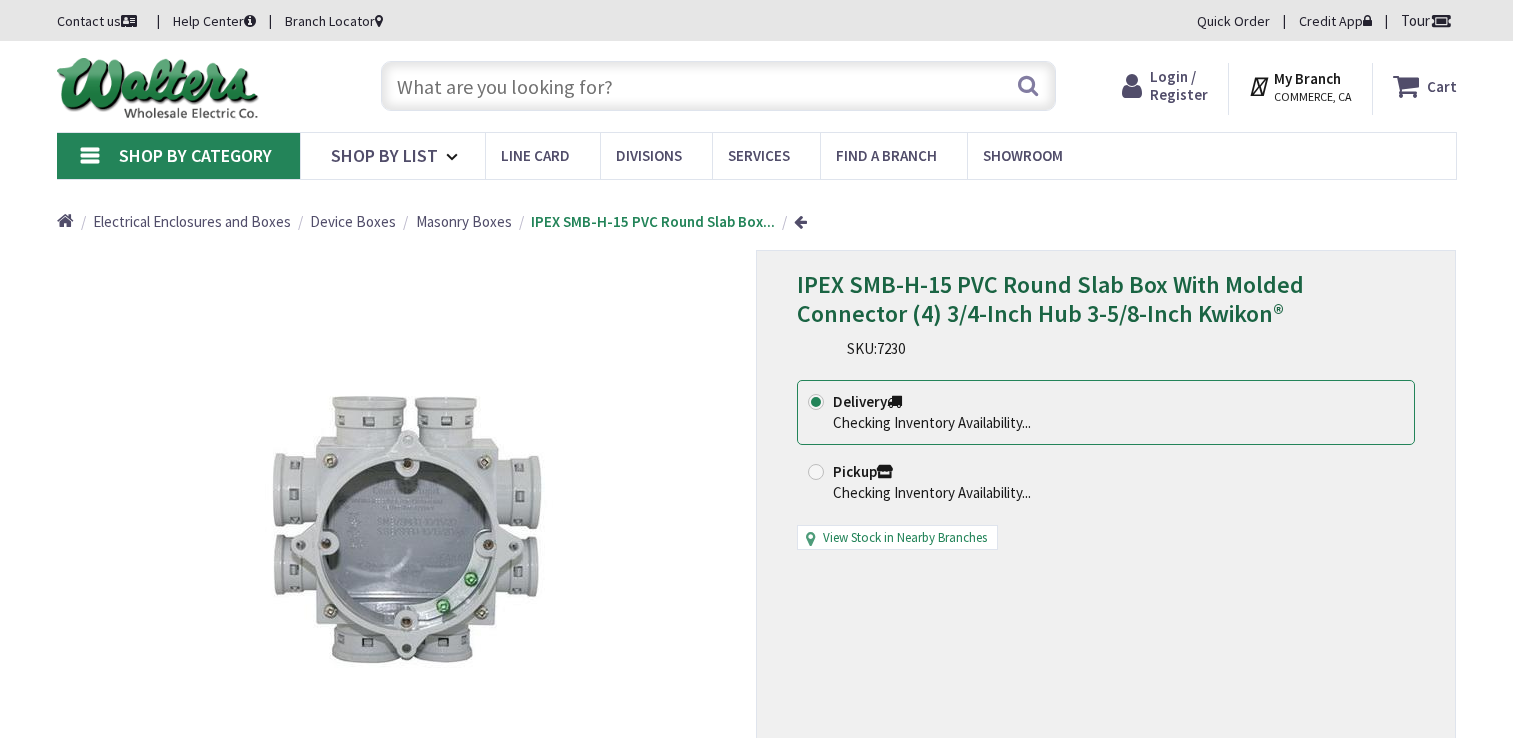 scroll, scrollTop: 0, scrollLeft: 0, axis: both 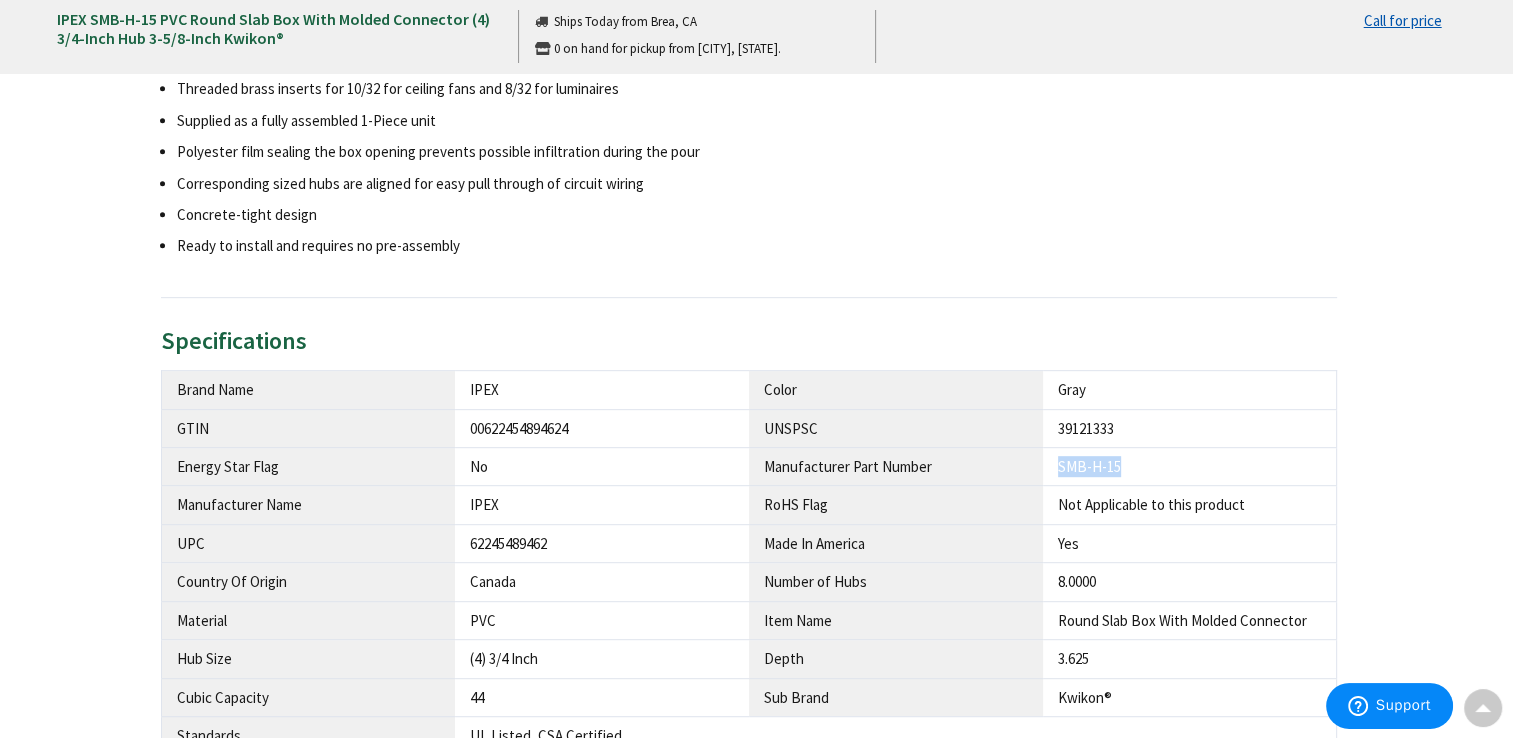 drag, startPoint x: 1126, startPoint y: 465, endPoint x: 1047, endPoint y: 469, distance: 79.101204 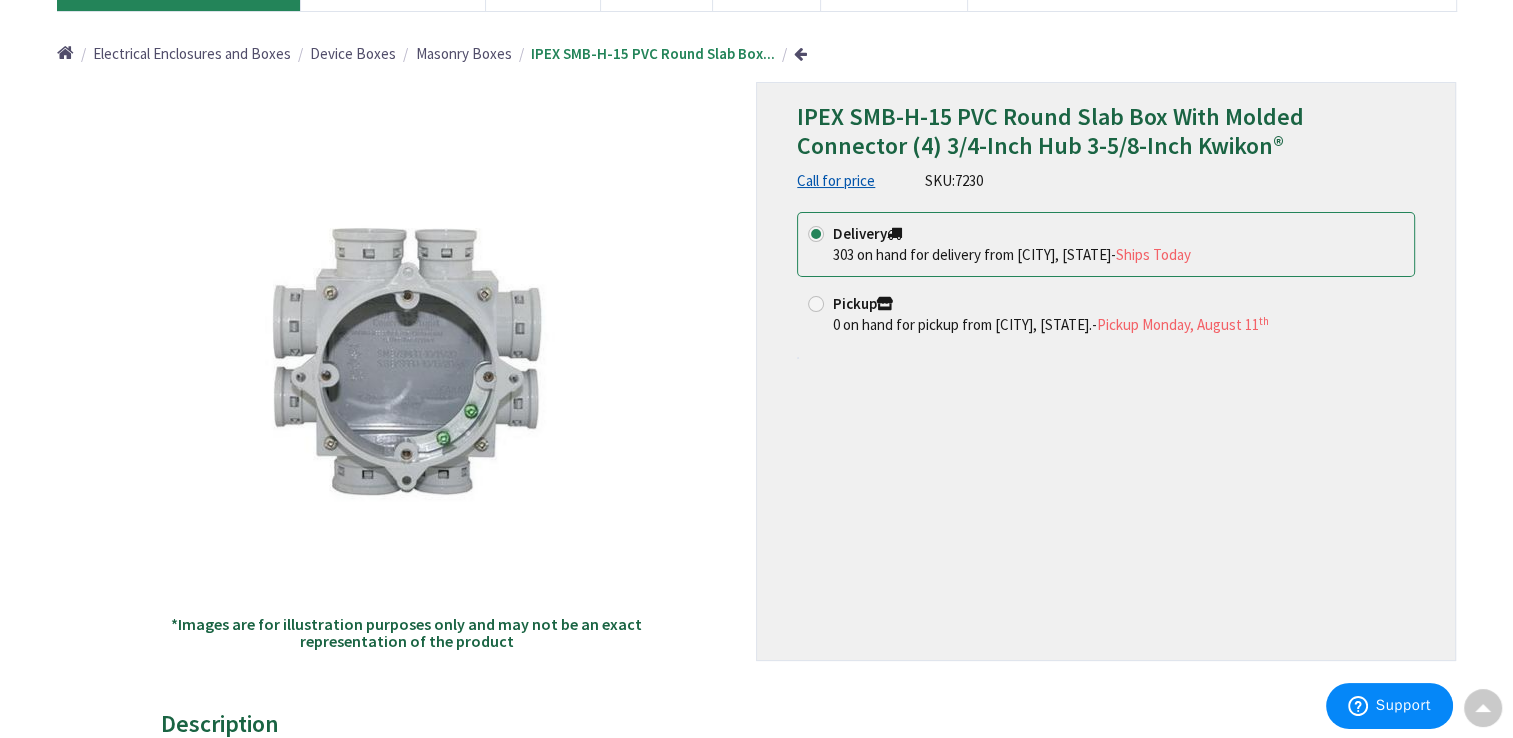 scroll, scrollTop: 0, scrollLeft: 0, axis: both 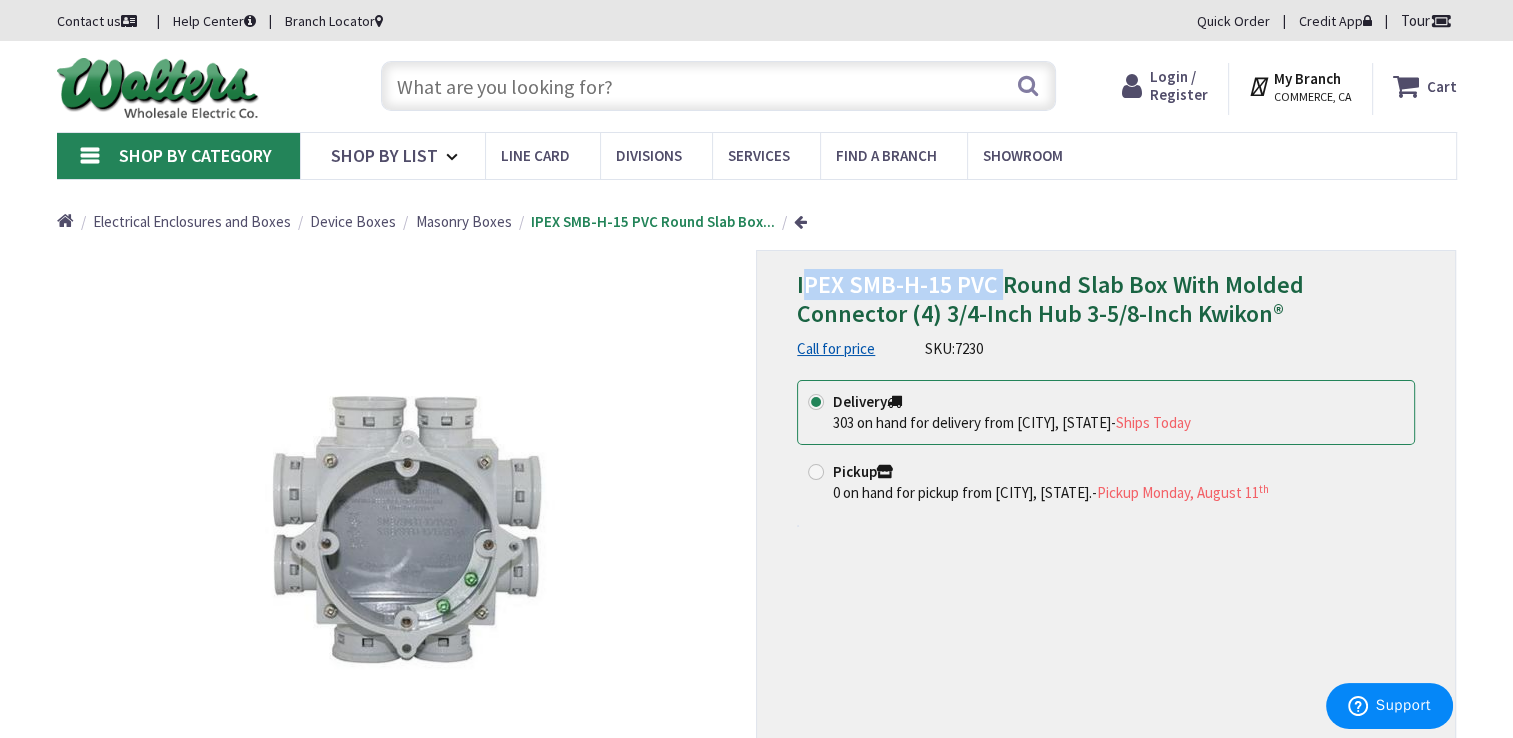 drag, startPoint x: 998, startPoint y: 282, endPoint x: 804, endPoint y: 262, distance: 195.0282 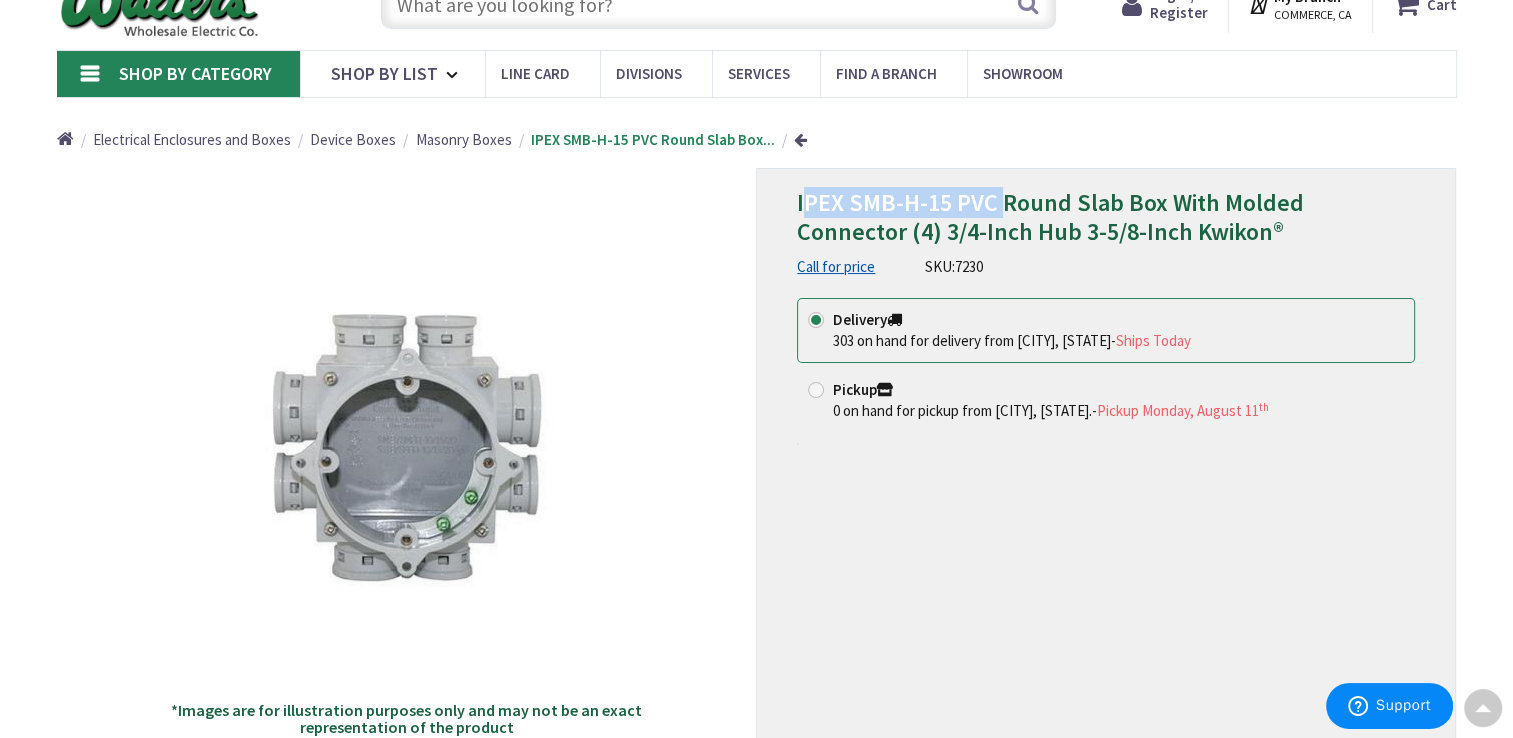 scroll, scrollTop: 0, scrollLeft: 0, axis: both 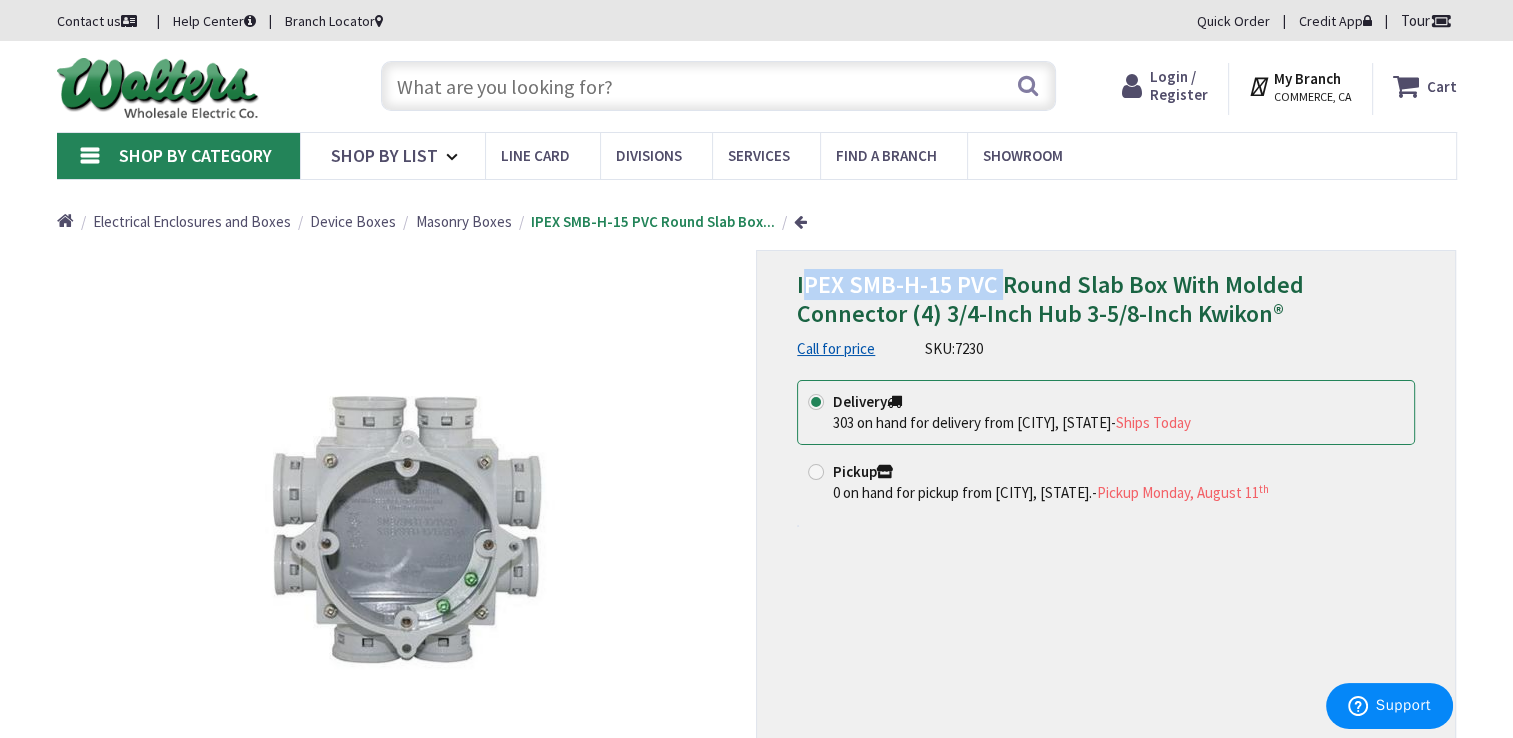 click on "IPEX SMB-H-15 PVC Round Slab Box With Molded Connector (4) 3/4-Inch Hub 3-5/8-Inch Kwikon®" at bounding box center [1050, 299] 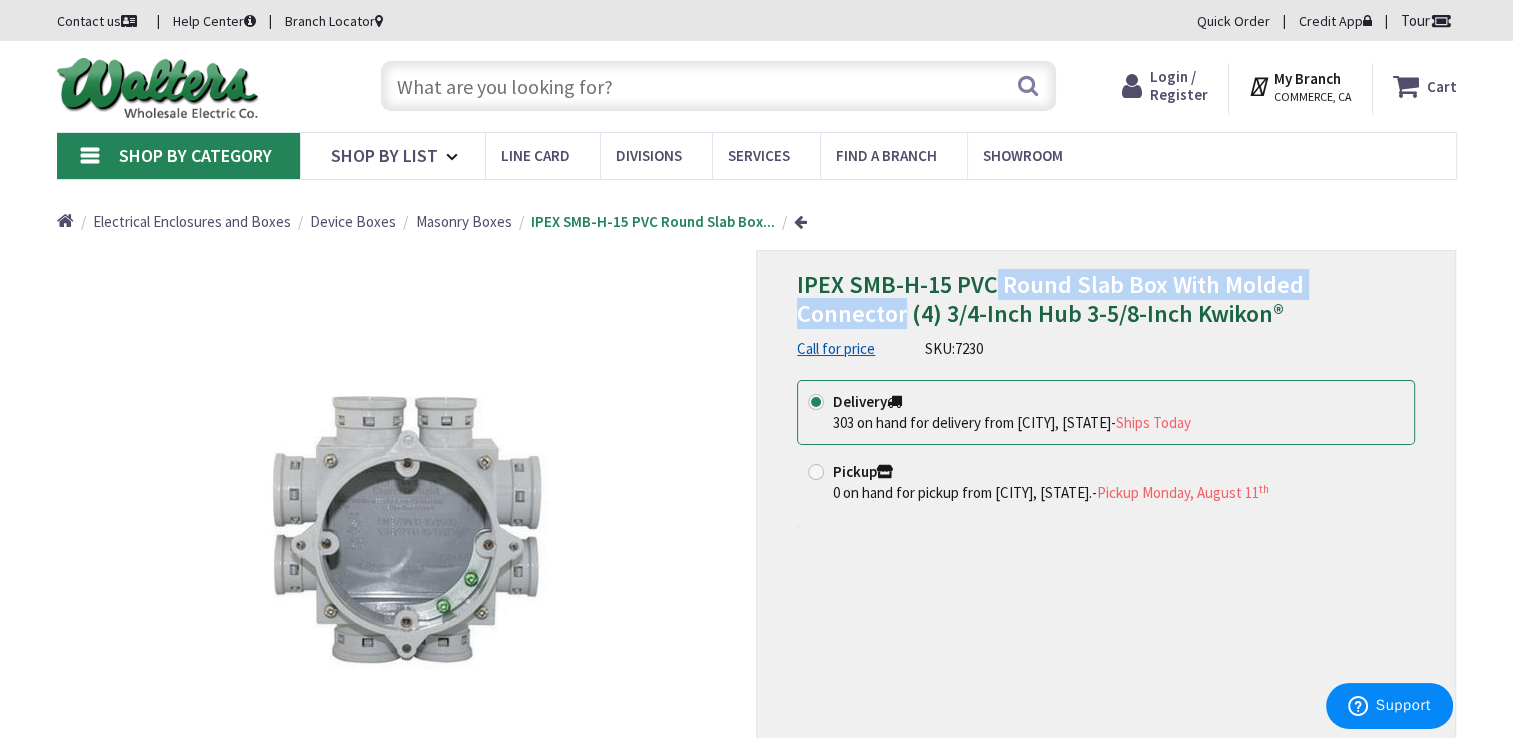drag, startPoint x: 994, startPoint y: 280, endPoint x: 1416, endPoint y: 293, distance: 422.2002 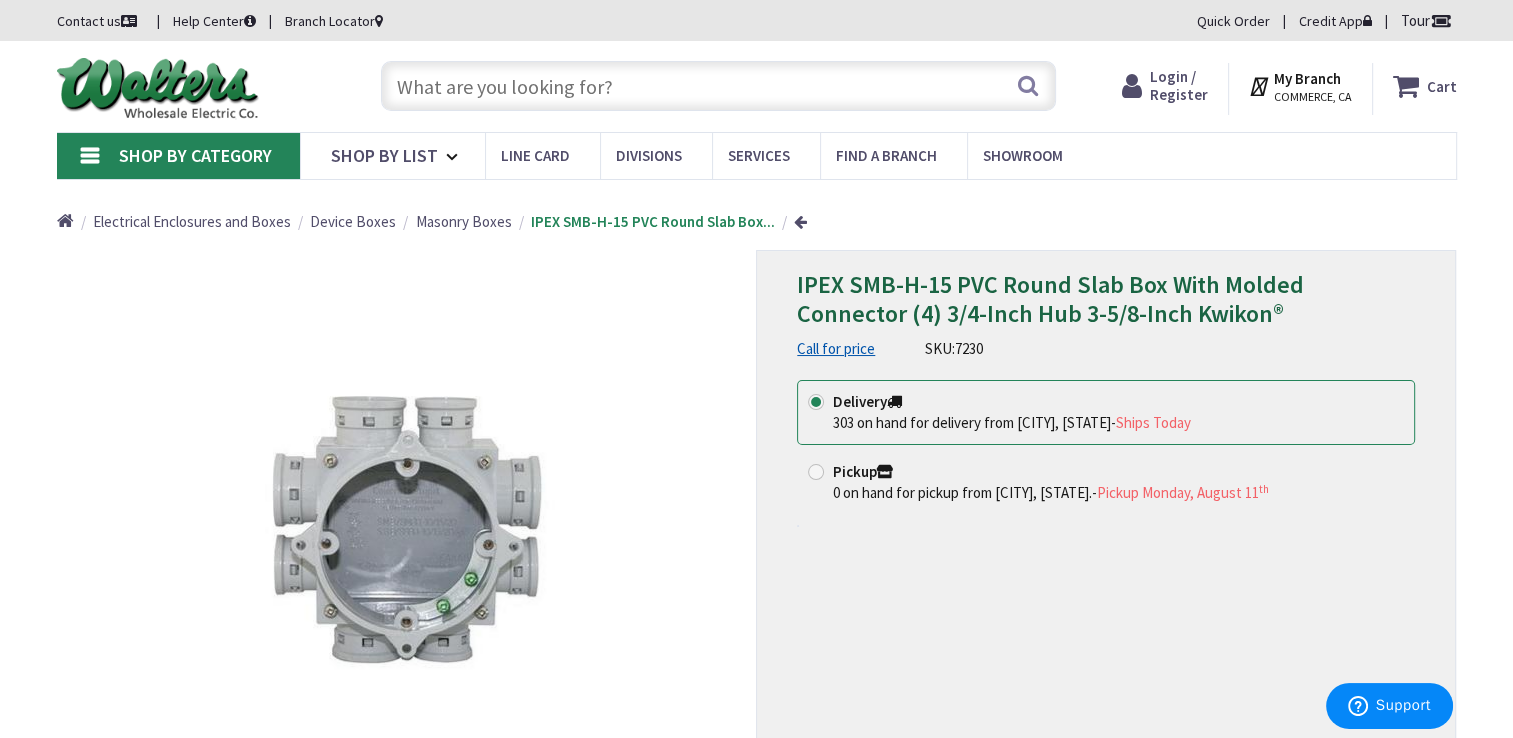 click at bounding box center (718, 86) 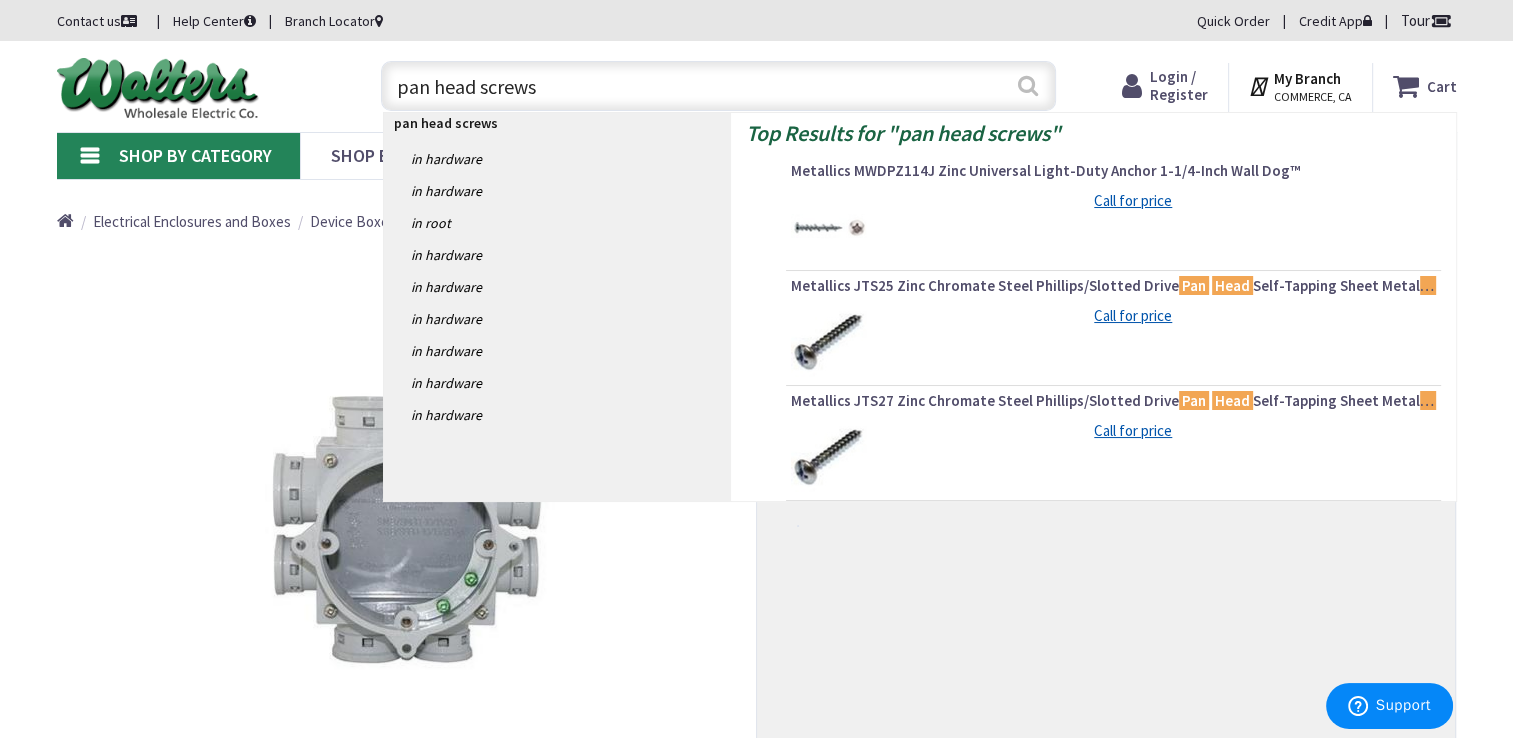 type on "pan head screws" 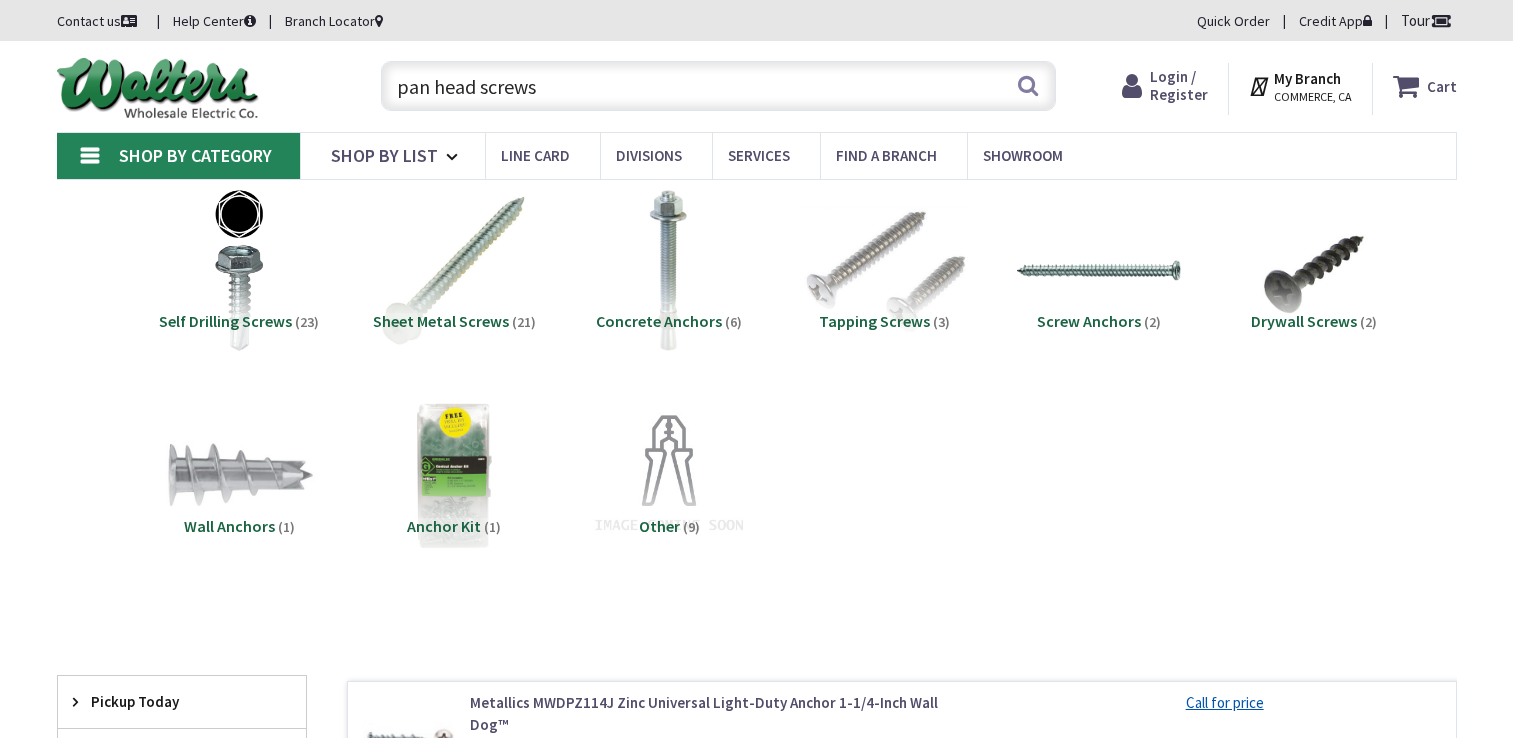 scroll, scrollTop: 0, scrollLeft: 0, axis: both 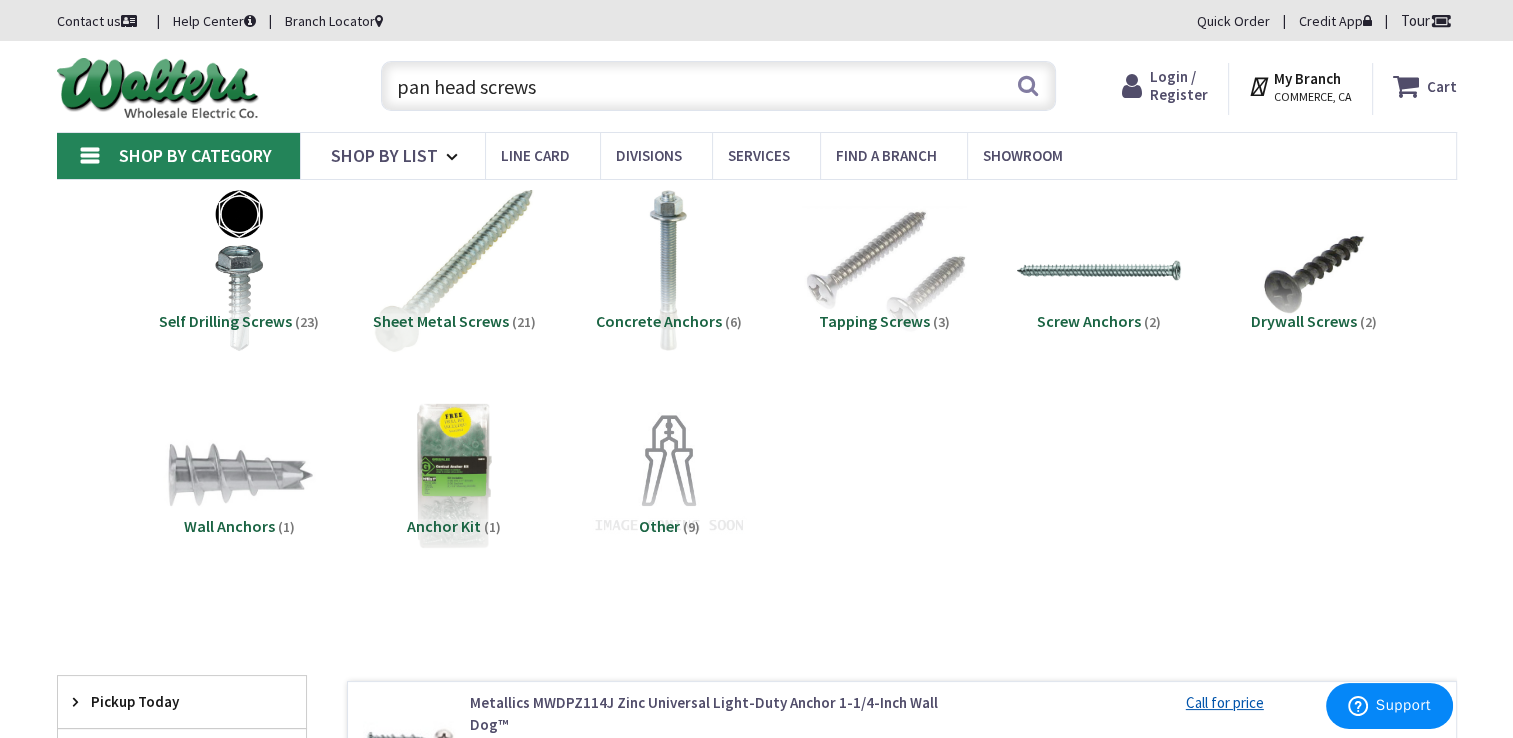 click at bounding box center (453, 270) 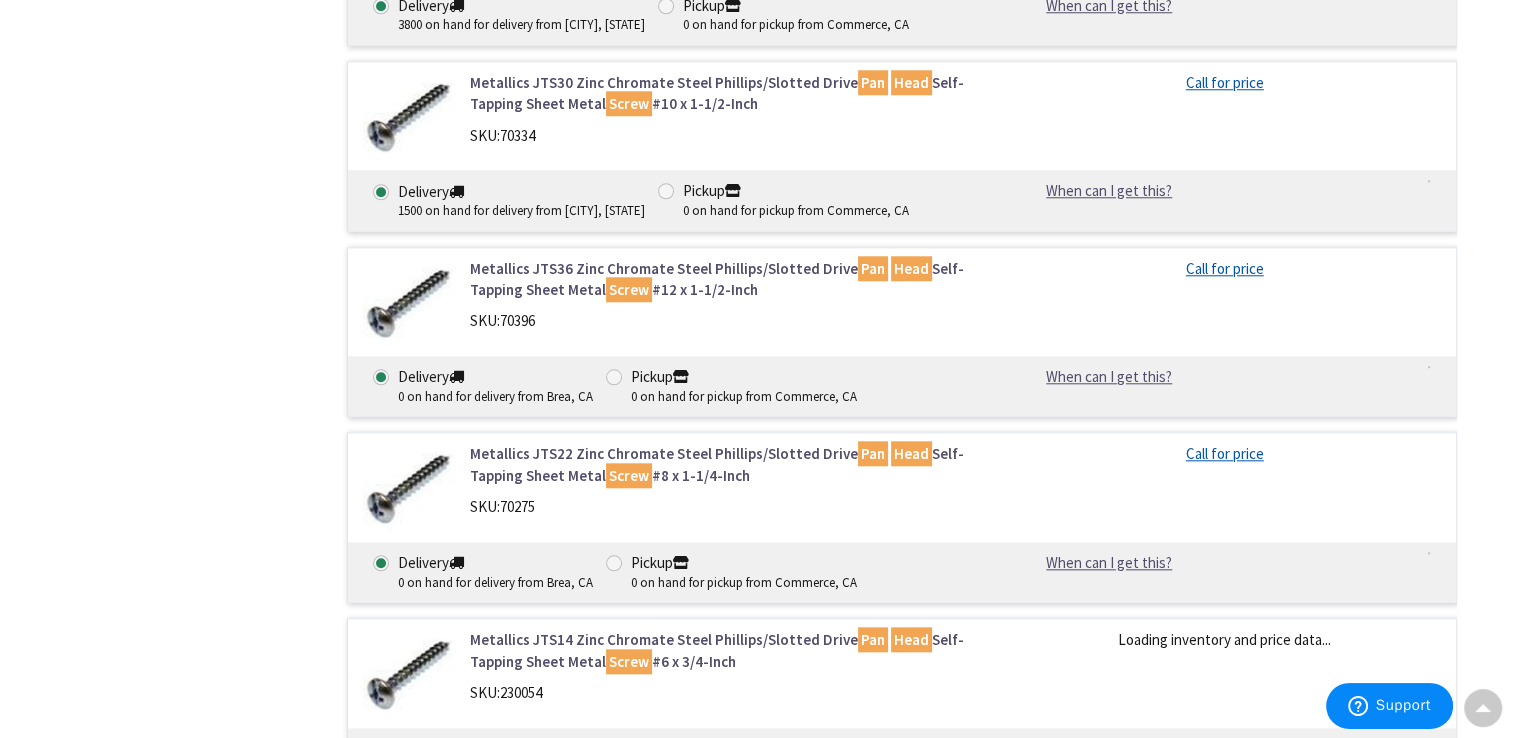 scroll, scrollTop: 1439, scrollLeft: 0, axis: vertical 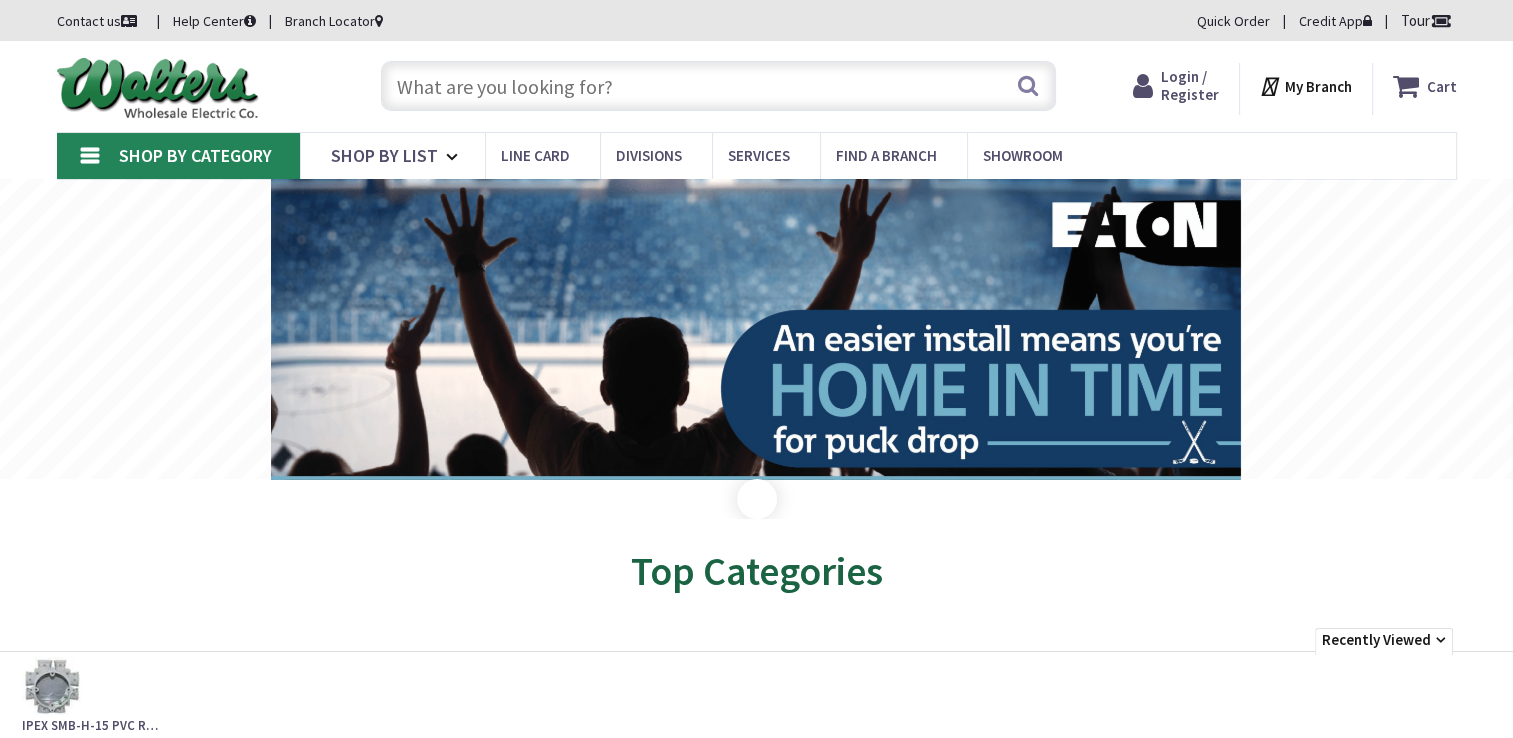click at bounding box center [718, 86] 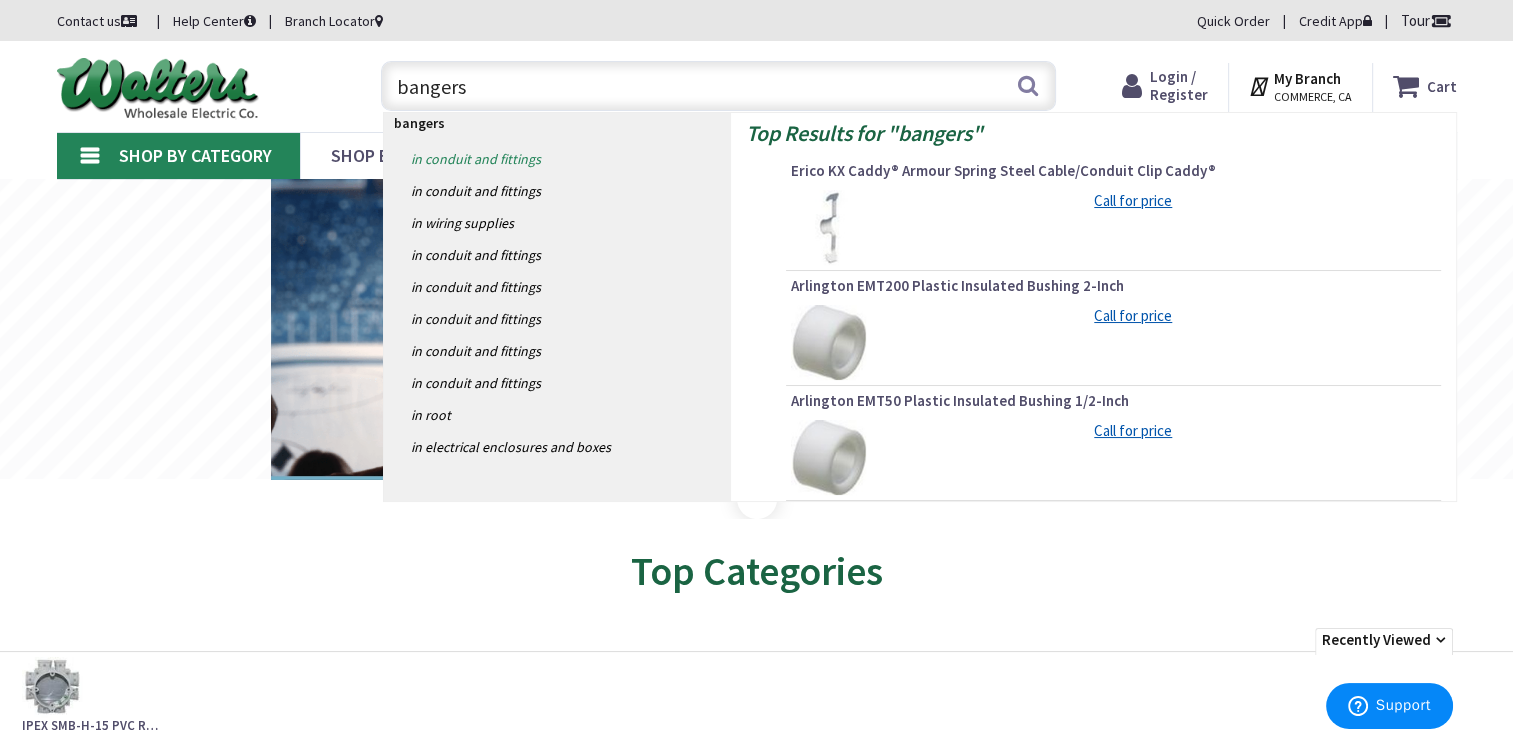 type on "bangers" 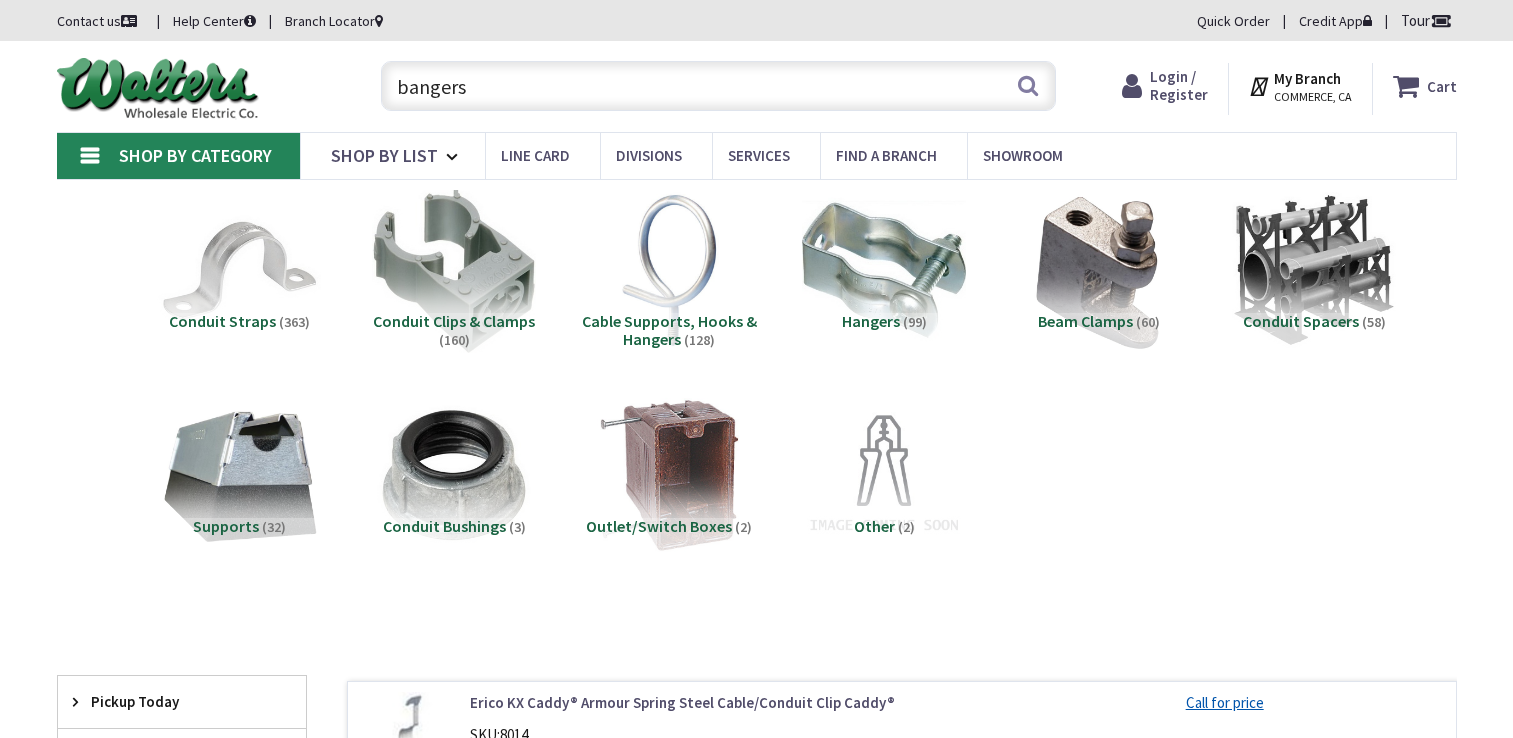 scroll, scrollTop: 0, scrollLeft: 0, axis: both 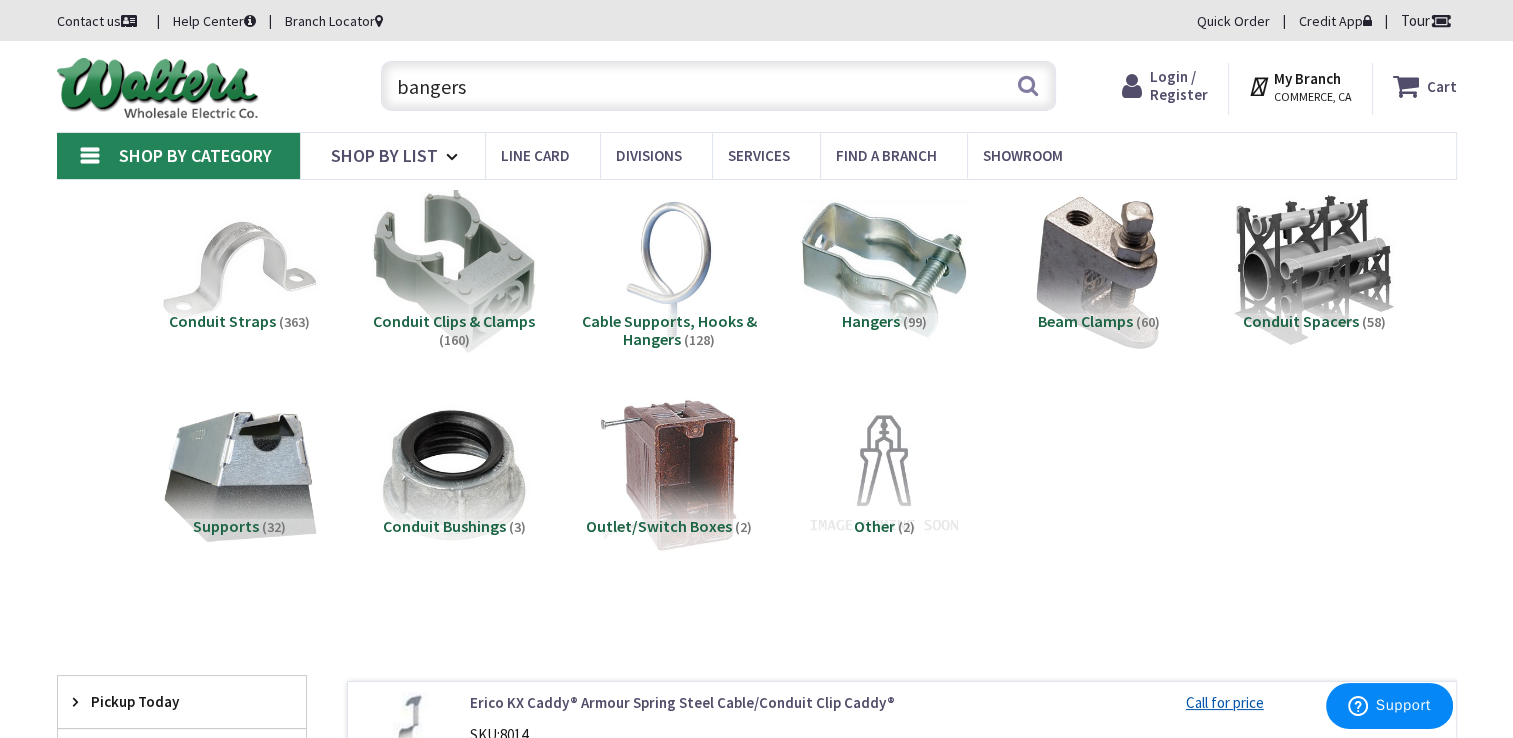 drag, startPoint x: 416, startPoint y: 70, endPoint x: 354, endPoint y: 84, distance: 63.560993 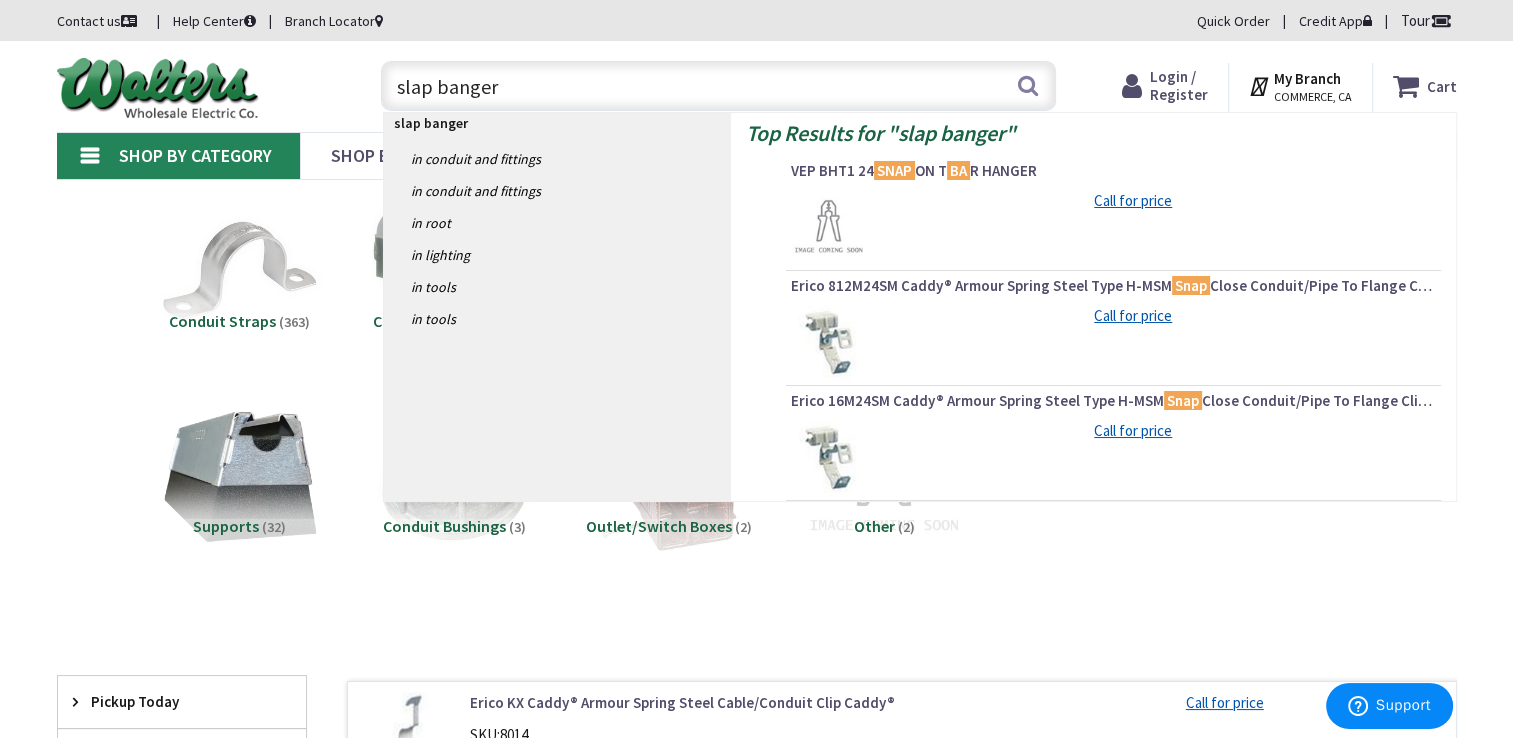 type on "slap bangers" 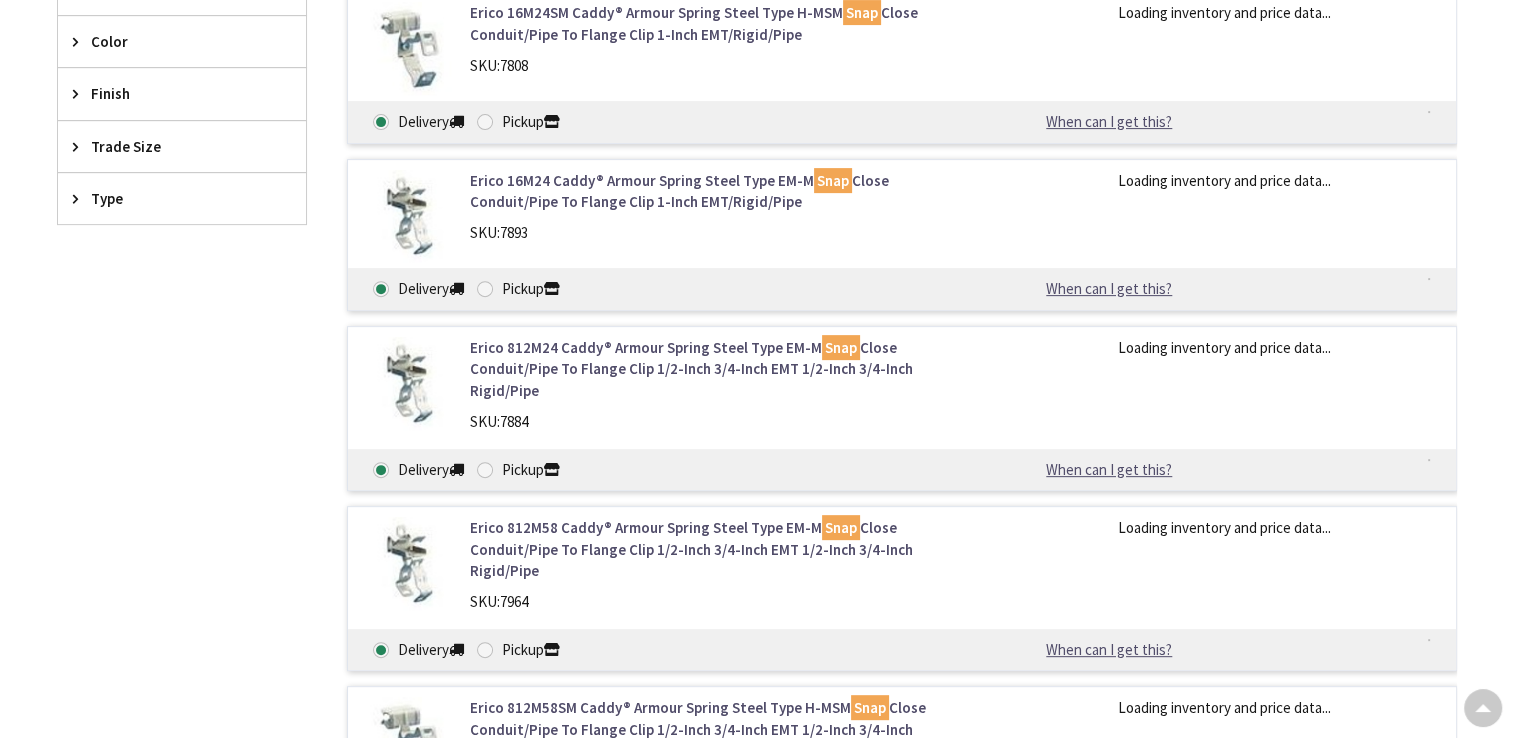 scroll, scrollTop: 0, scrollLeft: 0, axis: both 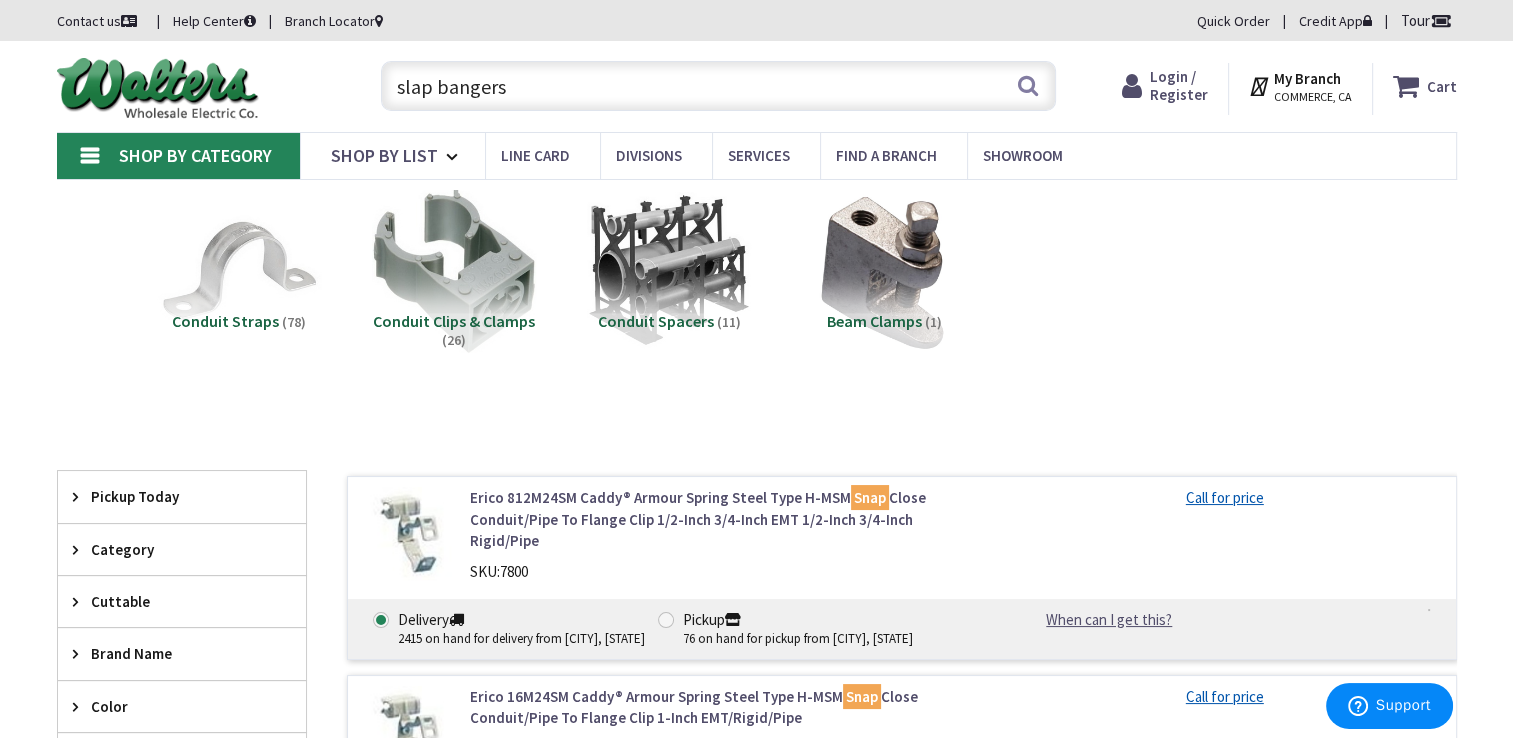 drag, startPoint x: 430, startPoint y: 83, endPoint x: 347, endPoint y: 59, distance: 86.40023 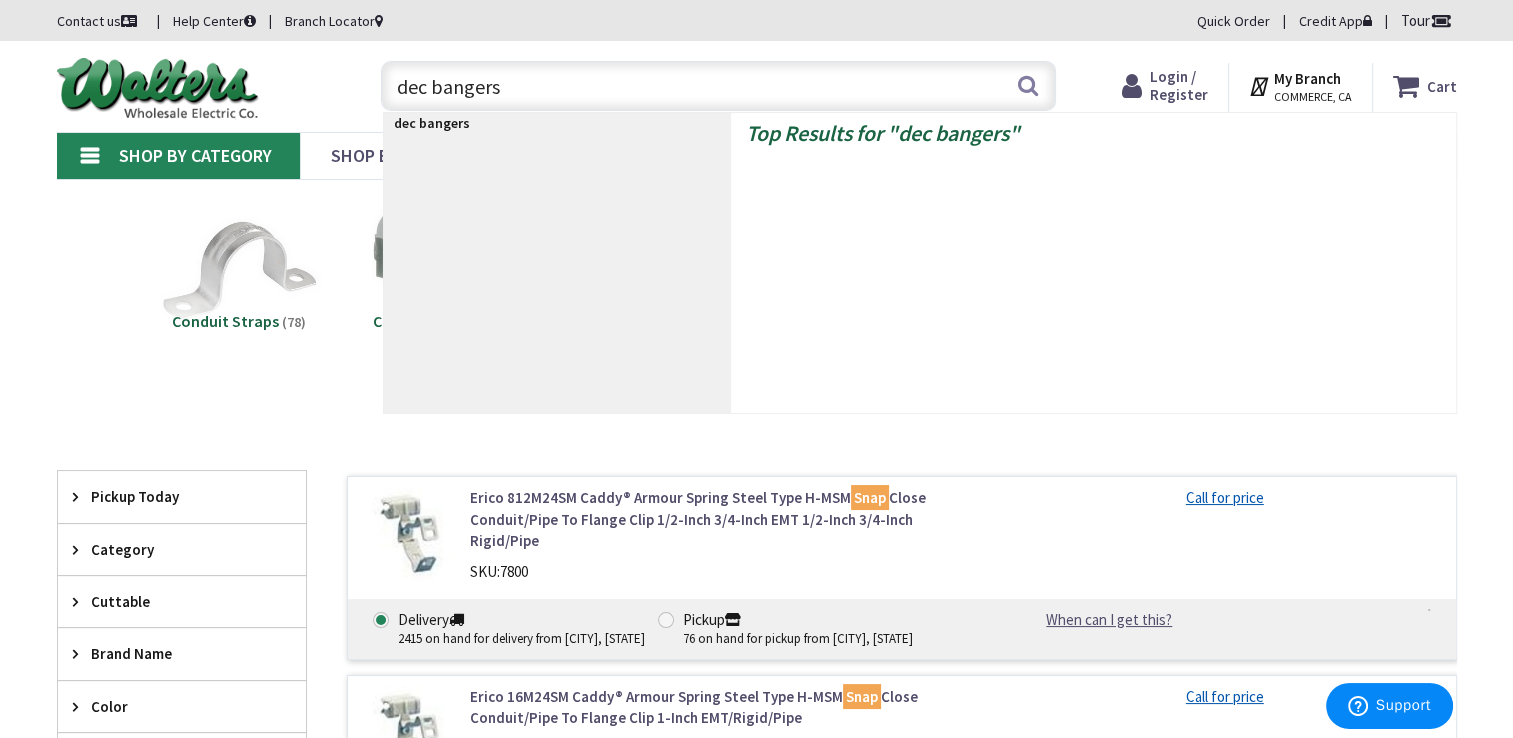 type on "deck bangers" 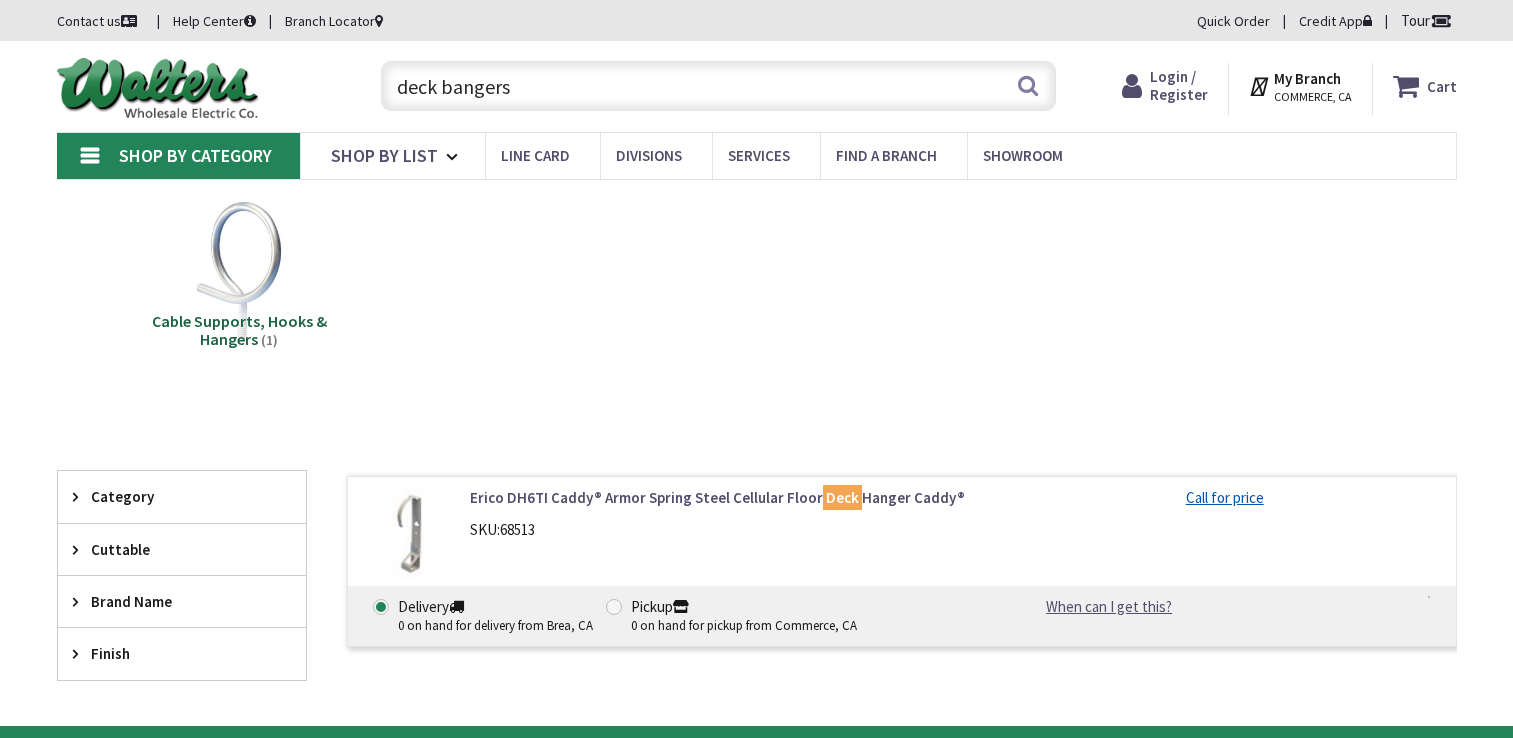 scroll, scrollTop: 0, scrollLeft: 0, axis: both 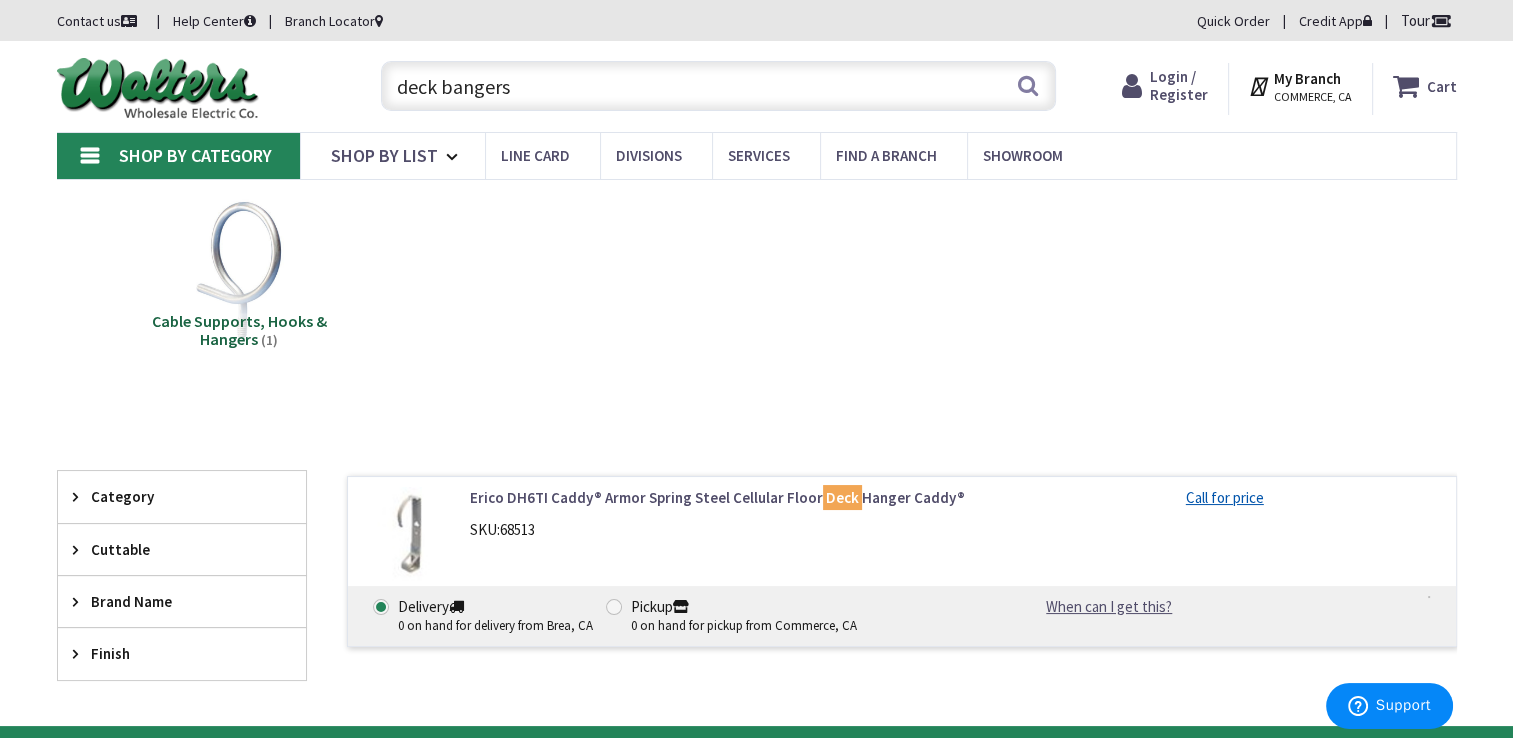 click on "deck bangers" at bounding box center [718, 86] 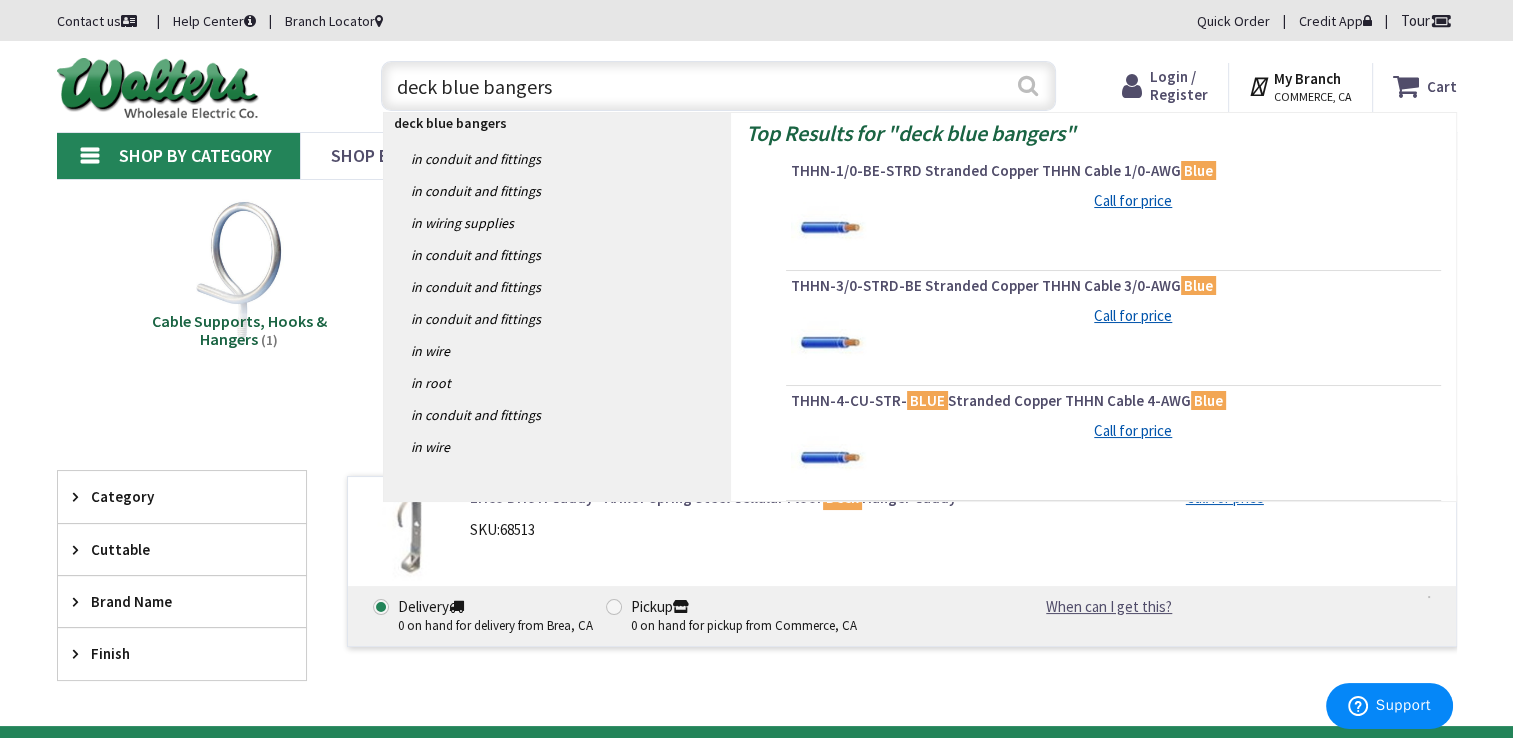 type on "deck blue bangers" 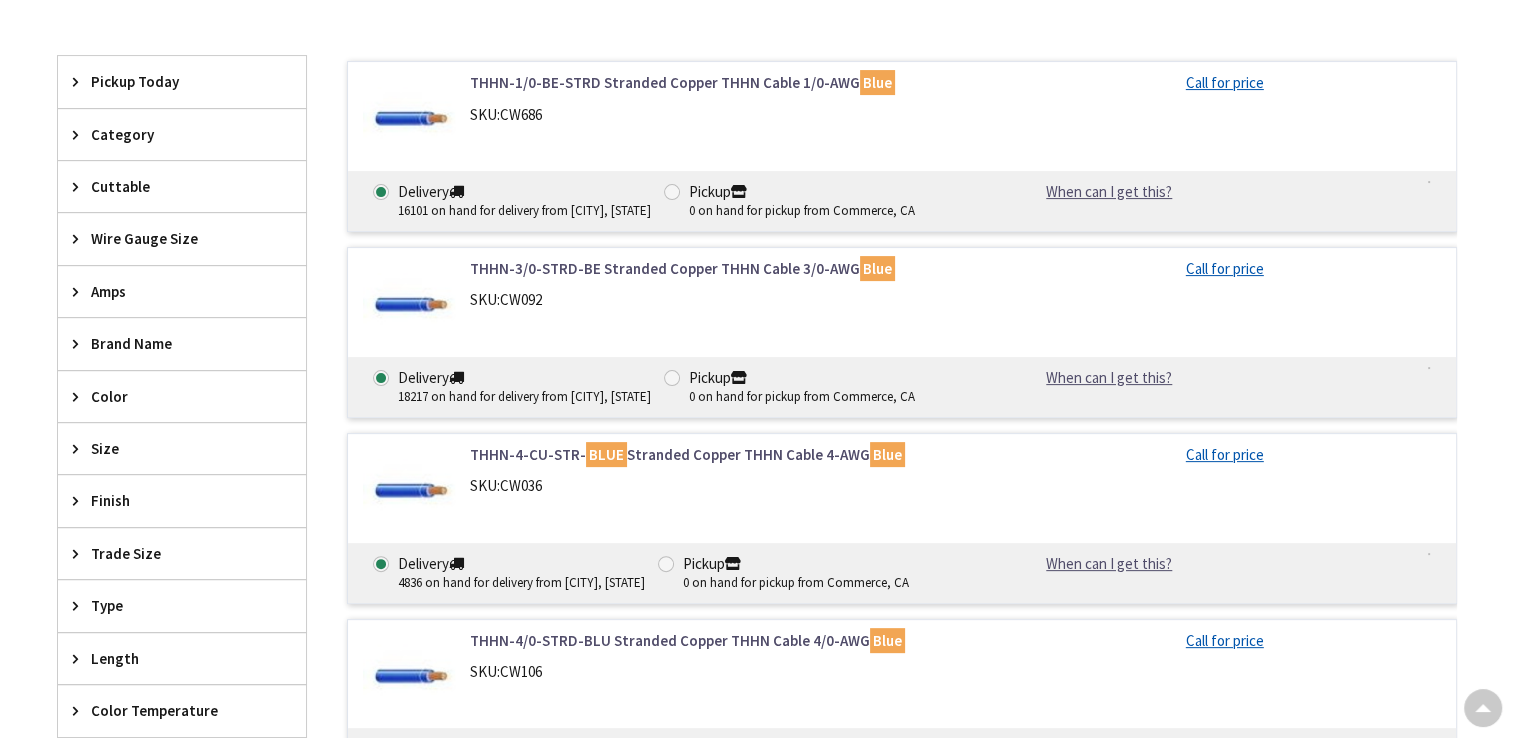 scroll, scrollTop: 682, scrollLeft: 0, axis: vertical 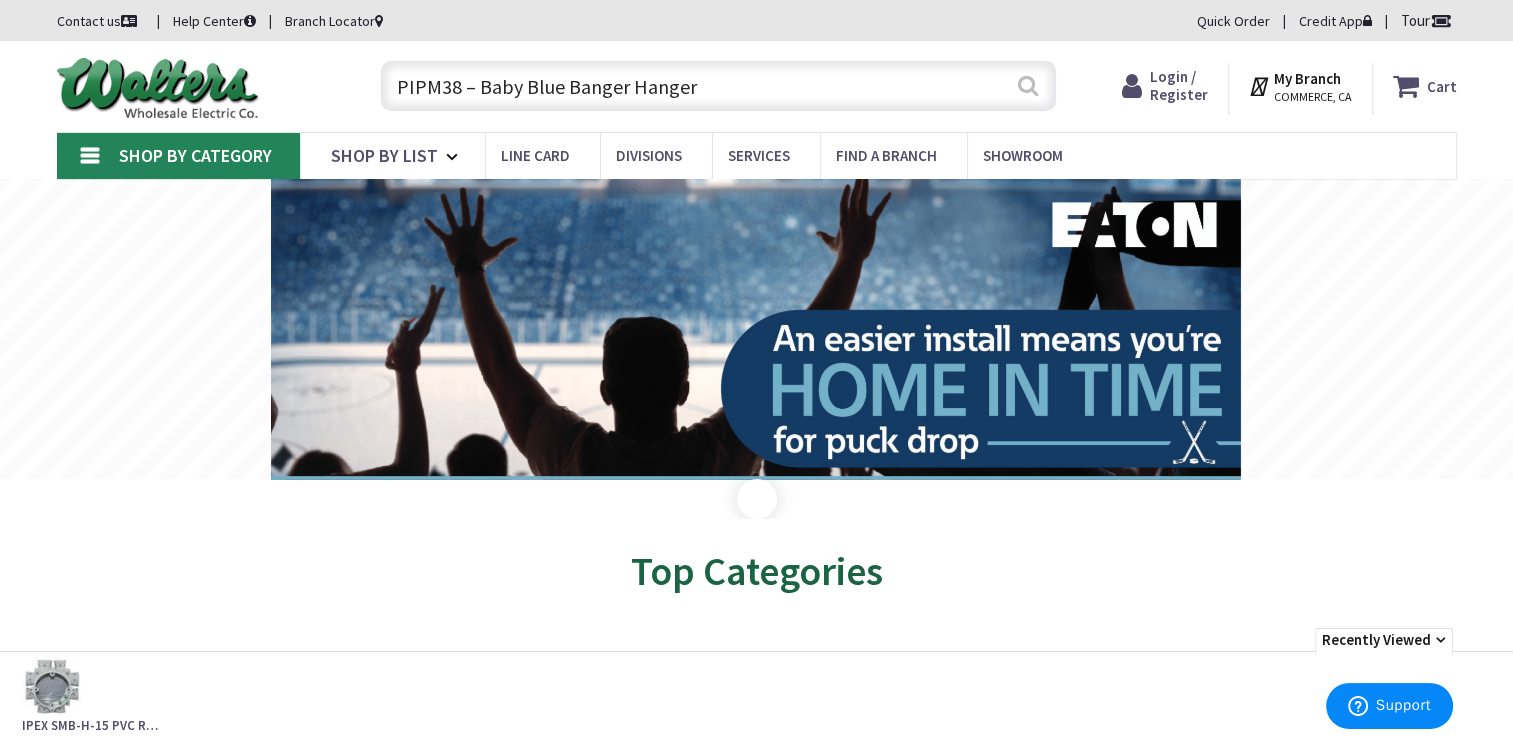 type on "PIPM38 – Baby Blue Banger Hanger" 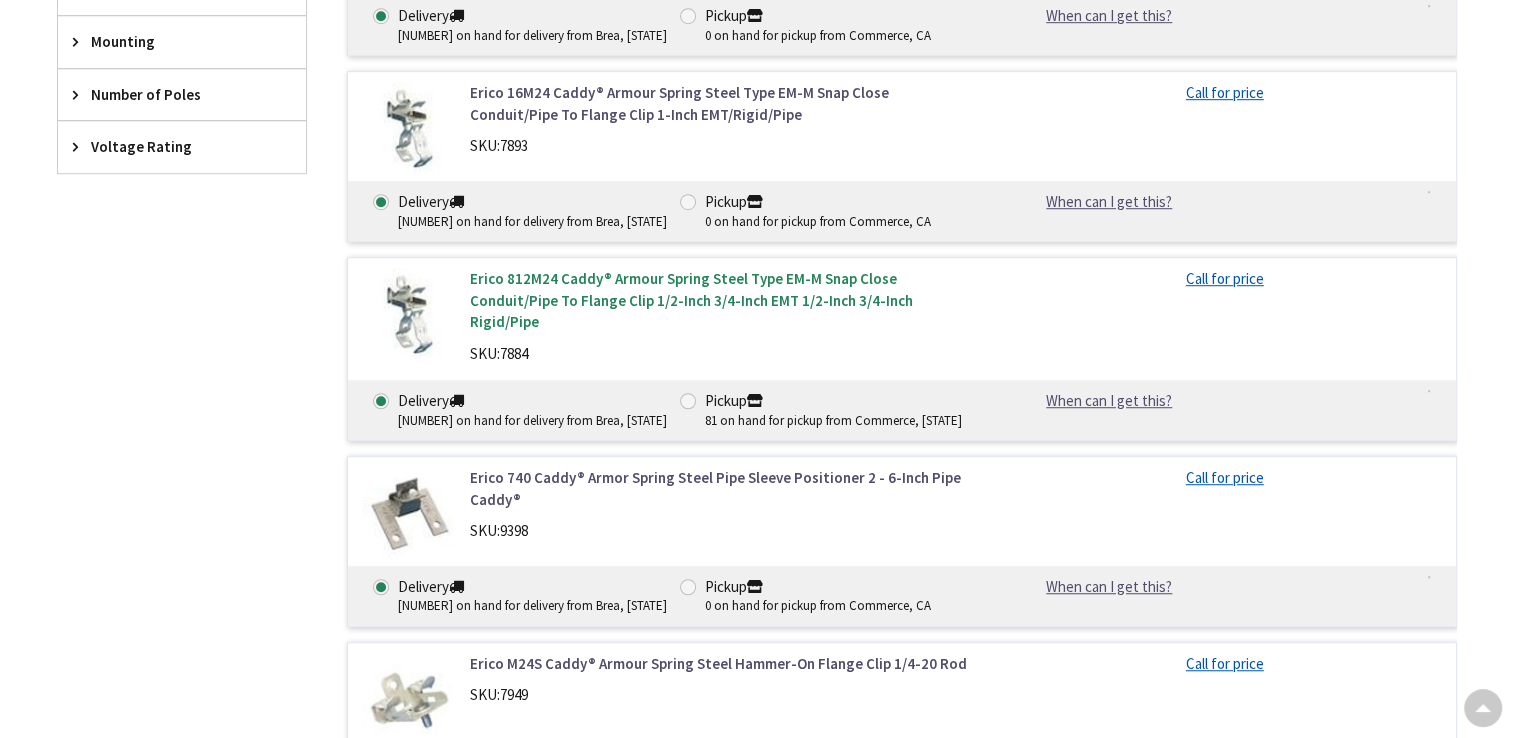 scroll, scrollTop: 1702, scrollLeft: 0, axis: vertical 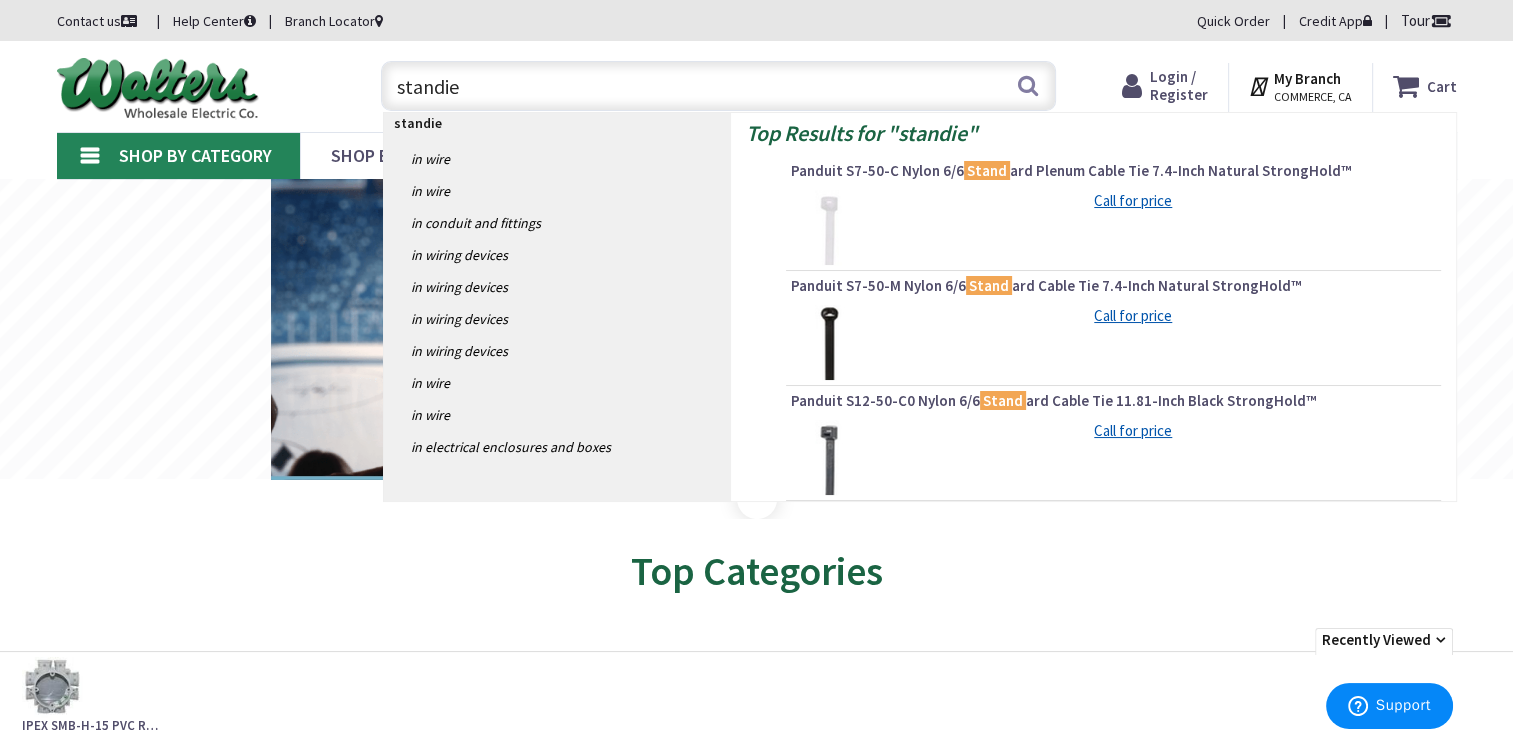 type on "standies" 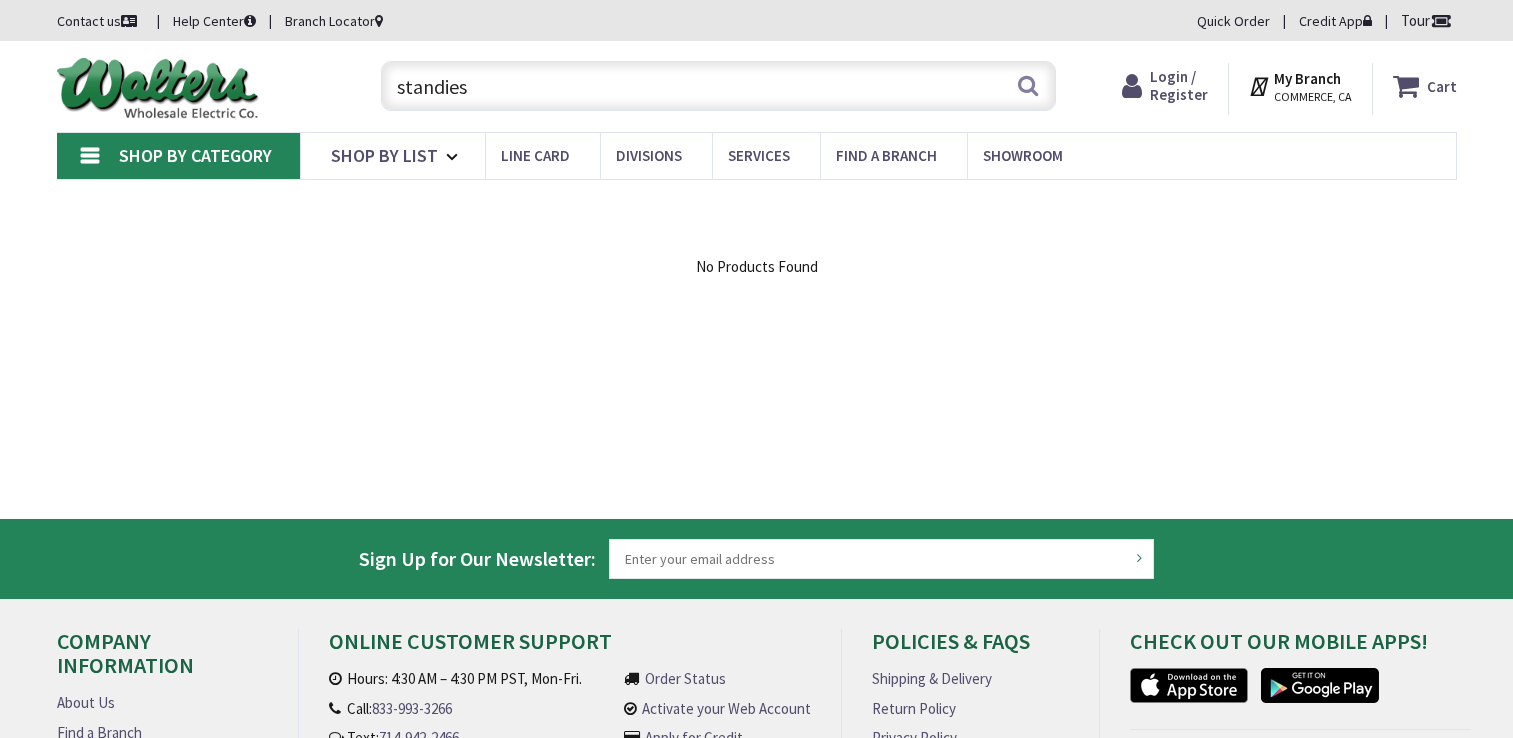 scroll, scrollTop: 0, scrollLeft: 0, axis: both 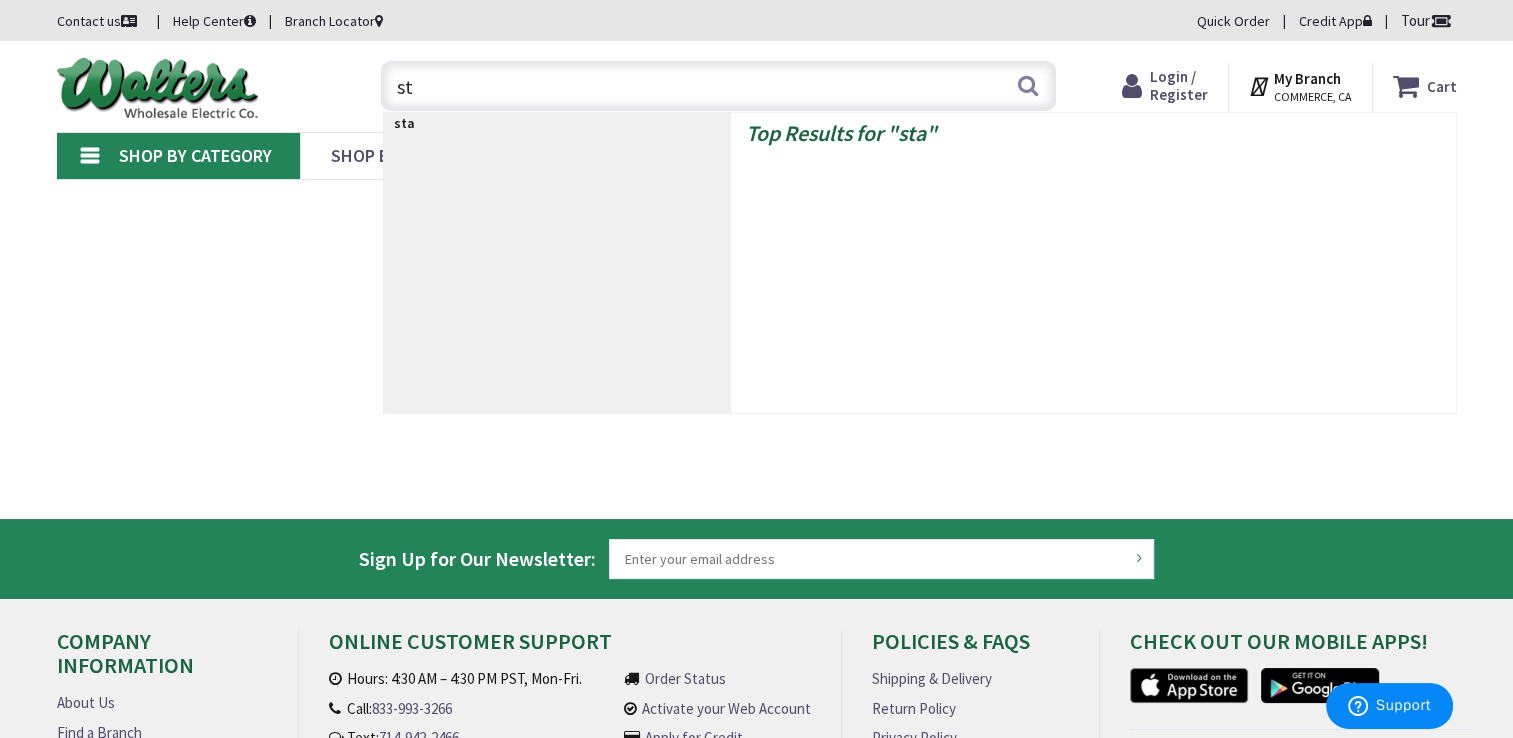 type on "s" 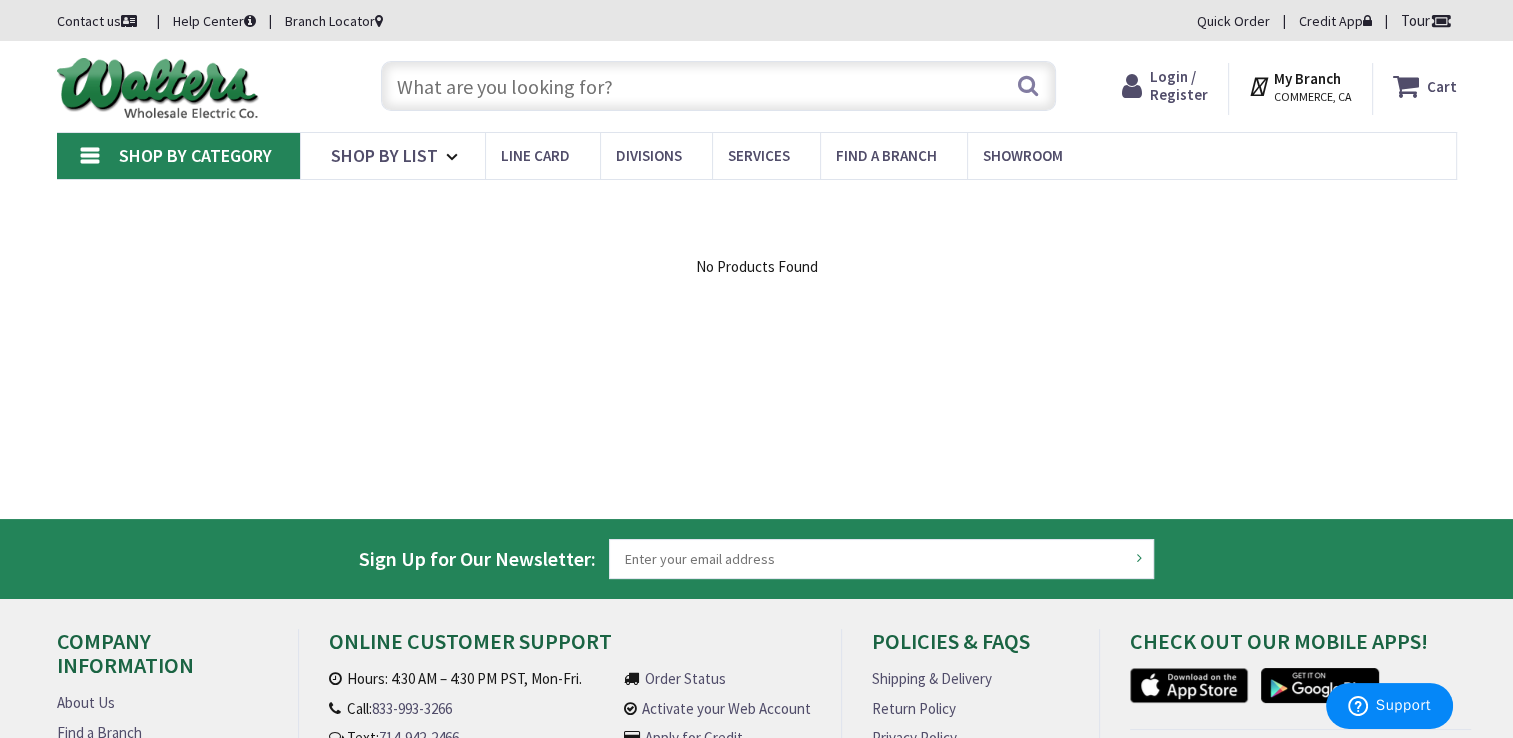 click at bounding box center [718, 86] 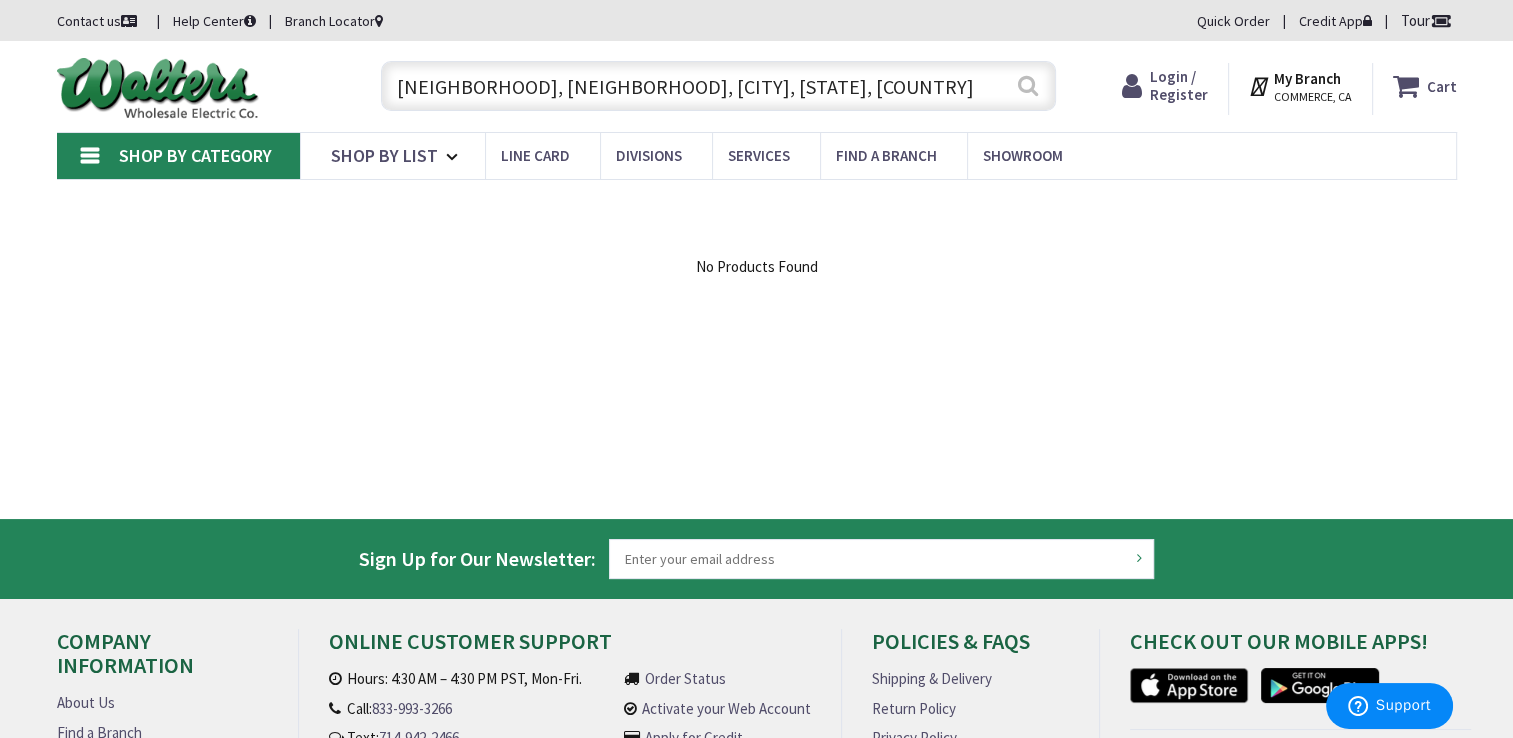 type on "Stub Up, Conduit Support" 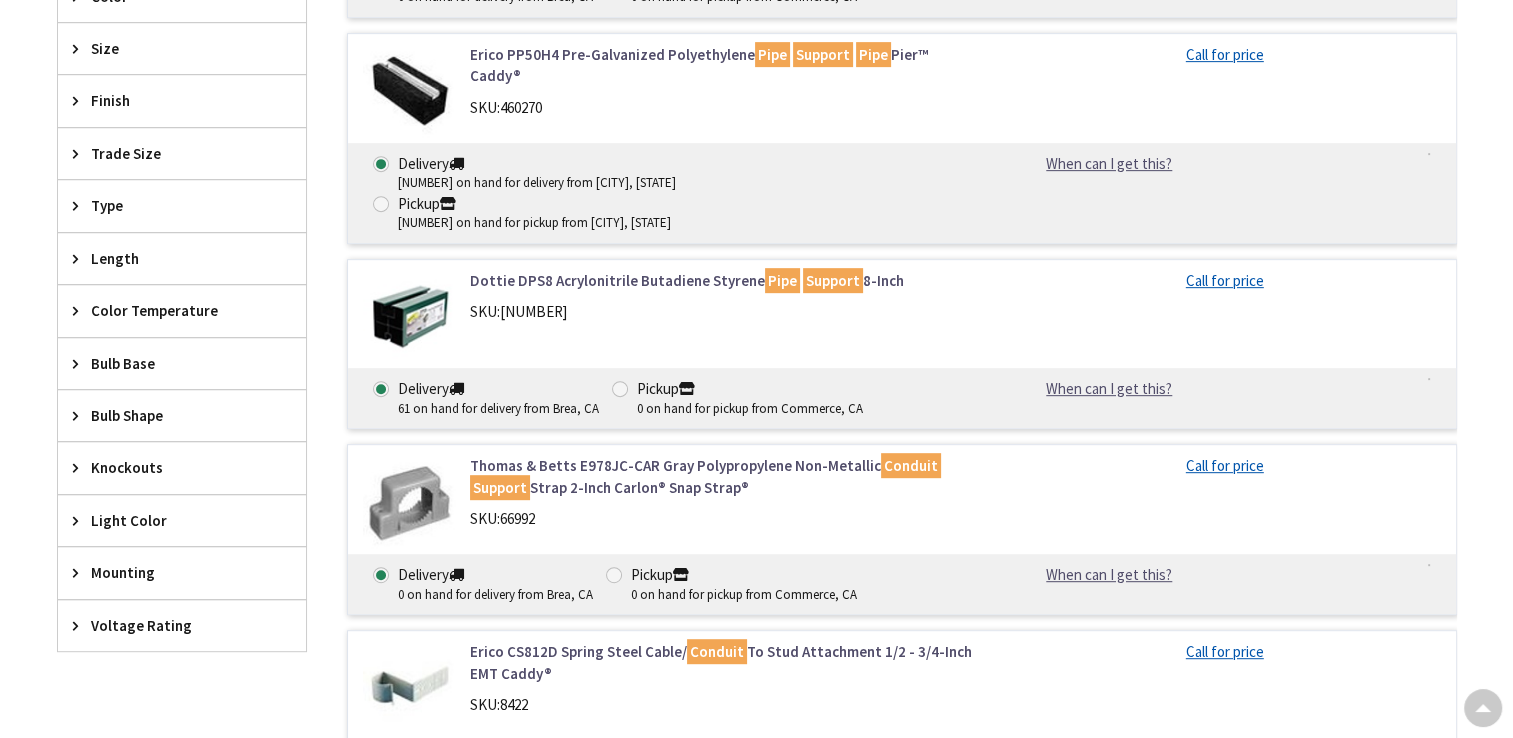scroll, scrollTop: 1300, scrollLeft: 0, axis: vertical 